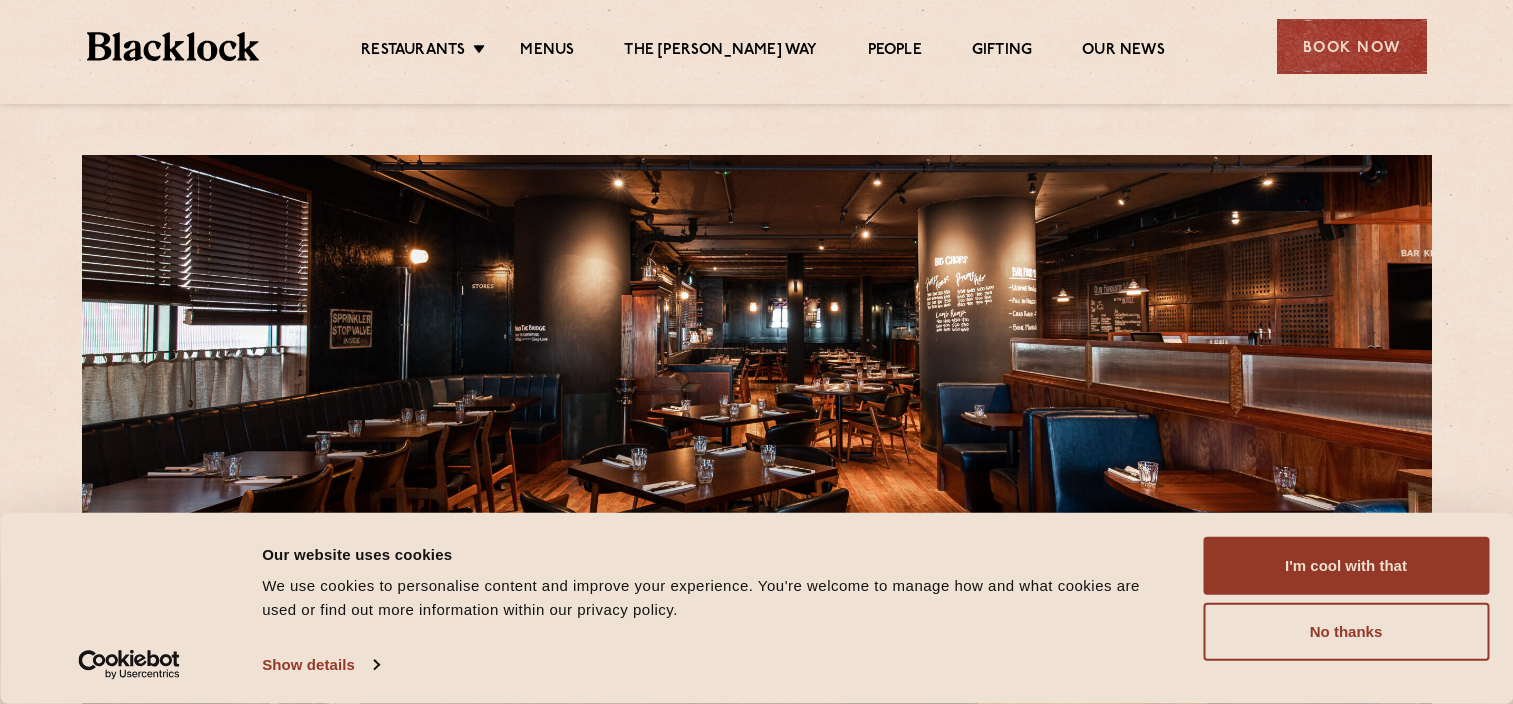 scroll, scrollTop: 0, scrollLeft: 0, axis: both 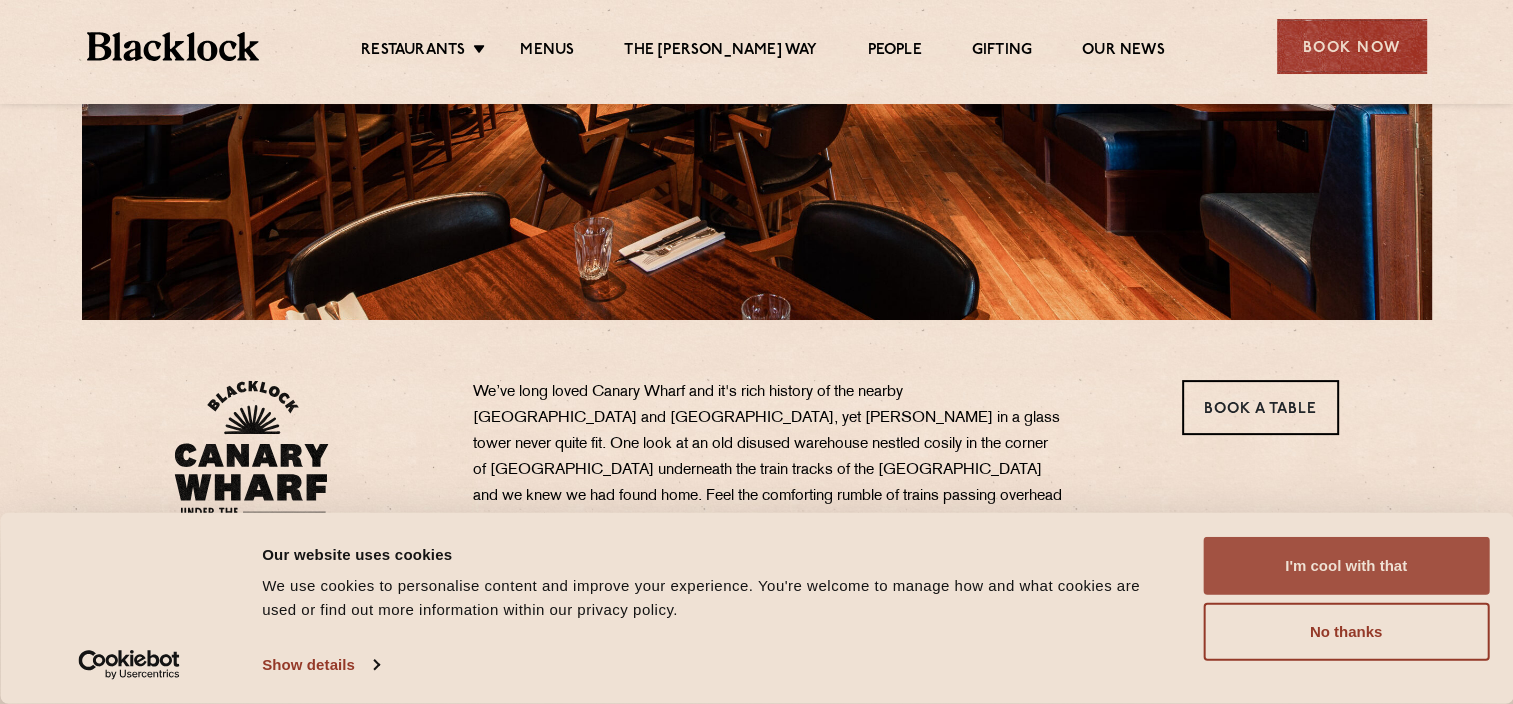 click on "I'm cool with that" at bounding box center [1346, 566] 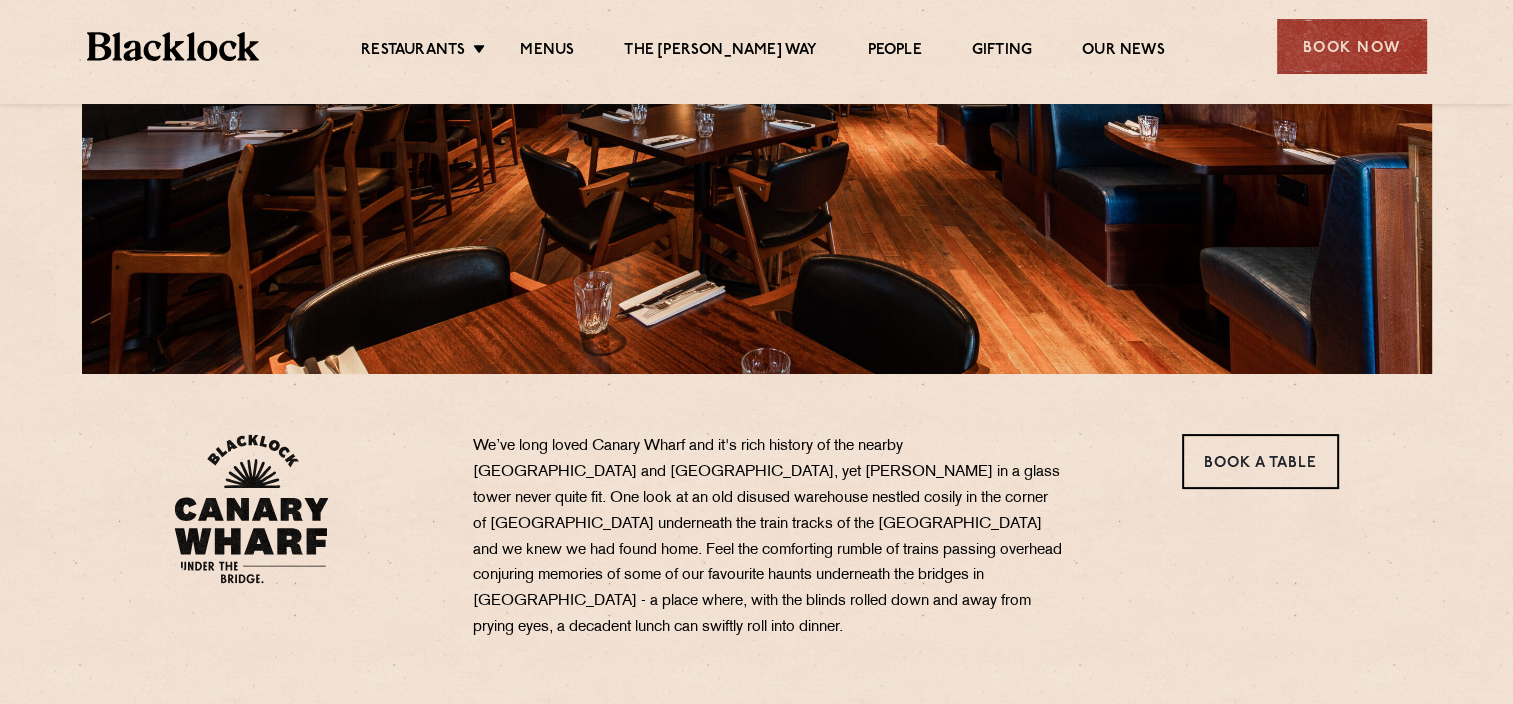 scroll, scrollTop: 400, scrollLeft: 0, axis: vertical 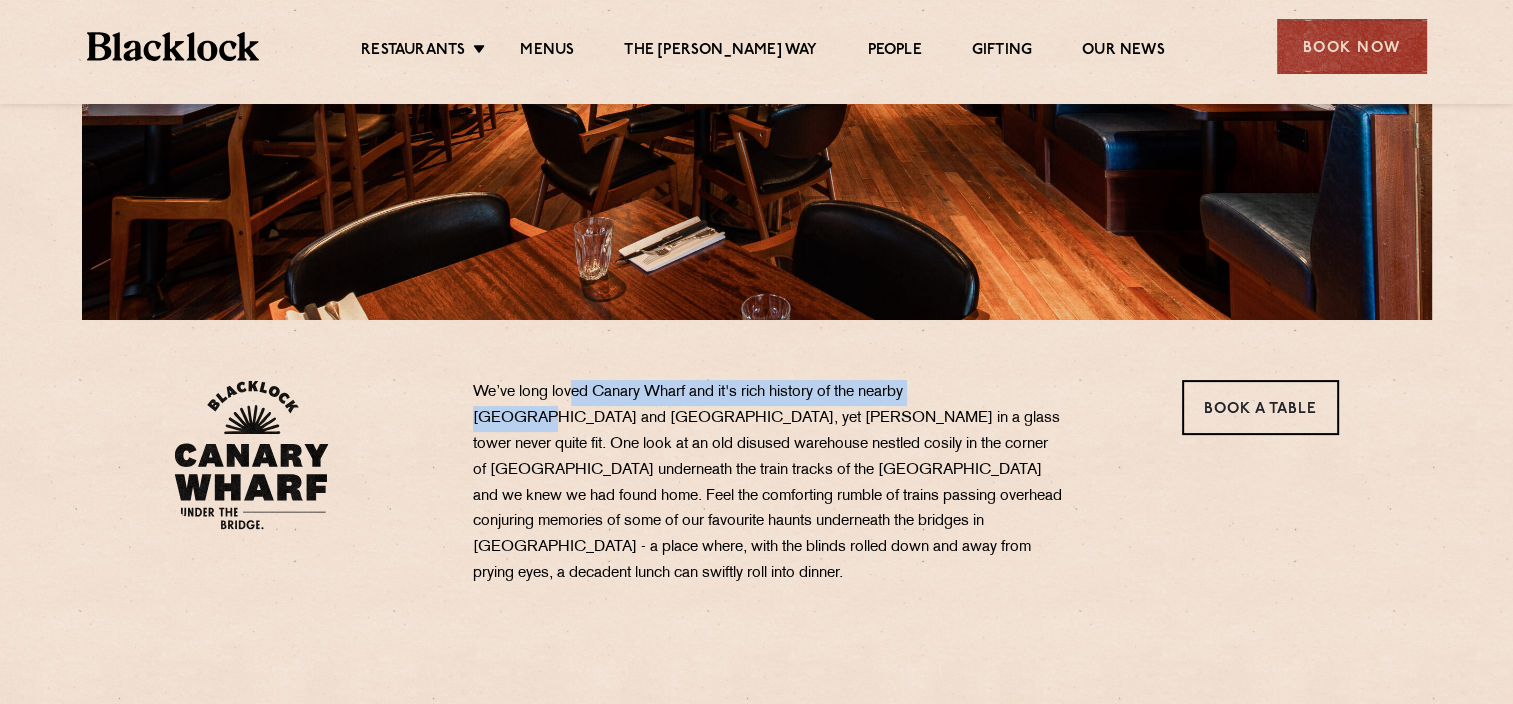 drag, startPoint x: 628, startPoint y: 388, endPoint x: 688, endPoint y: 443, distance: 81.394104 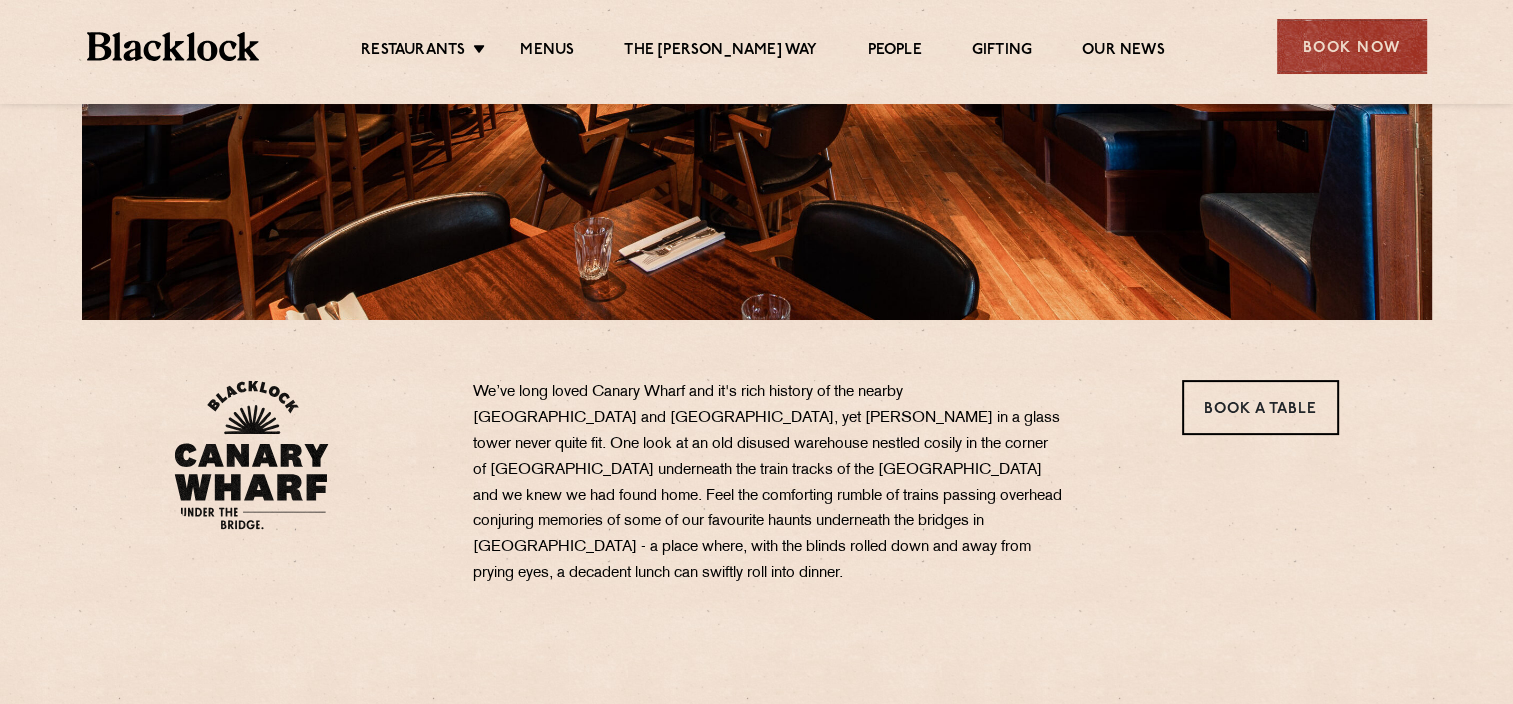 drag, startPoint x: 688, startPoint y: 443, endPoint x: 746, endPoint y: 460, distance: 60.440052 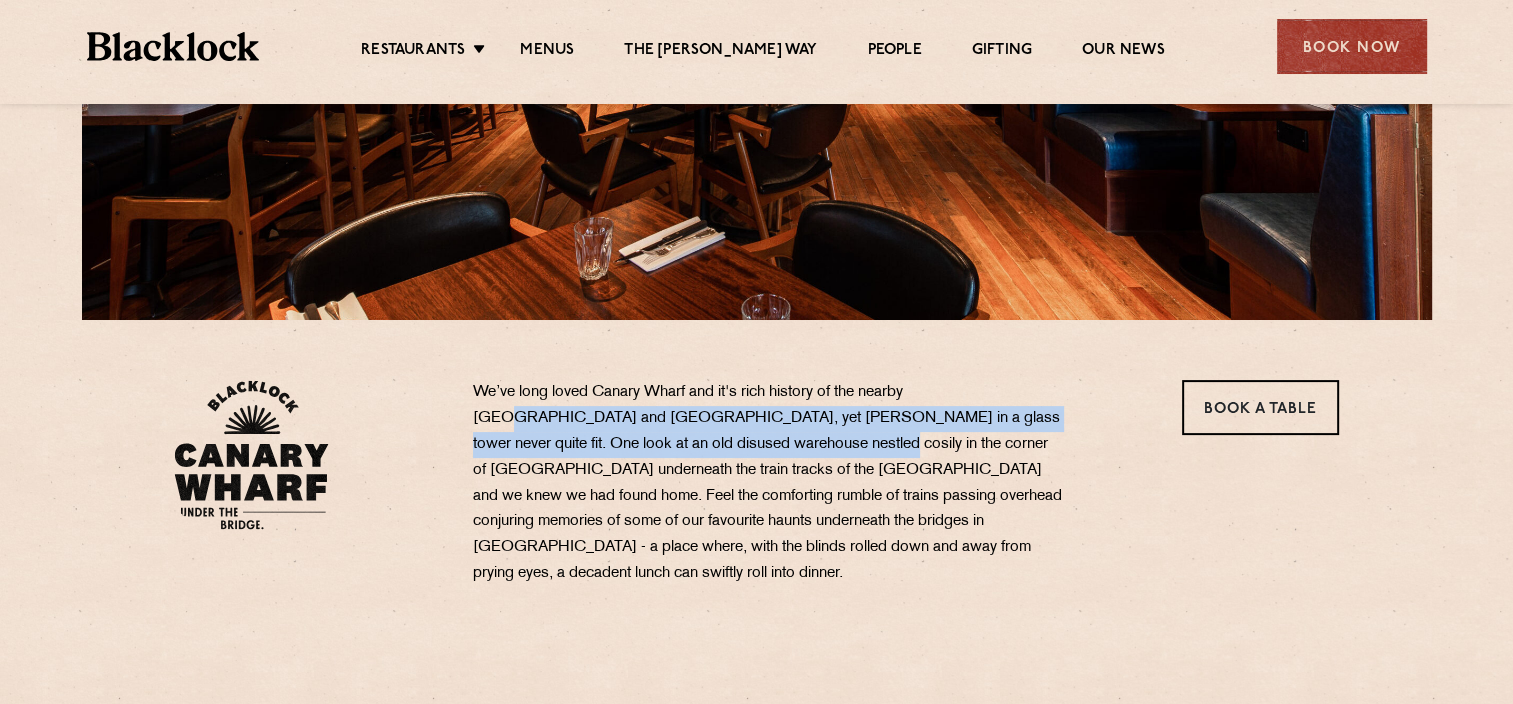 drag, startPoint x: 641, startPoint y: 429, endPoint x: 865, endPoint y: 515, distance: 239.94167 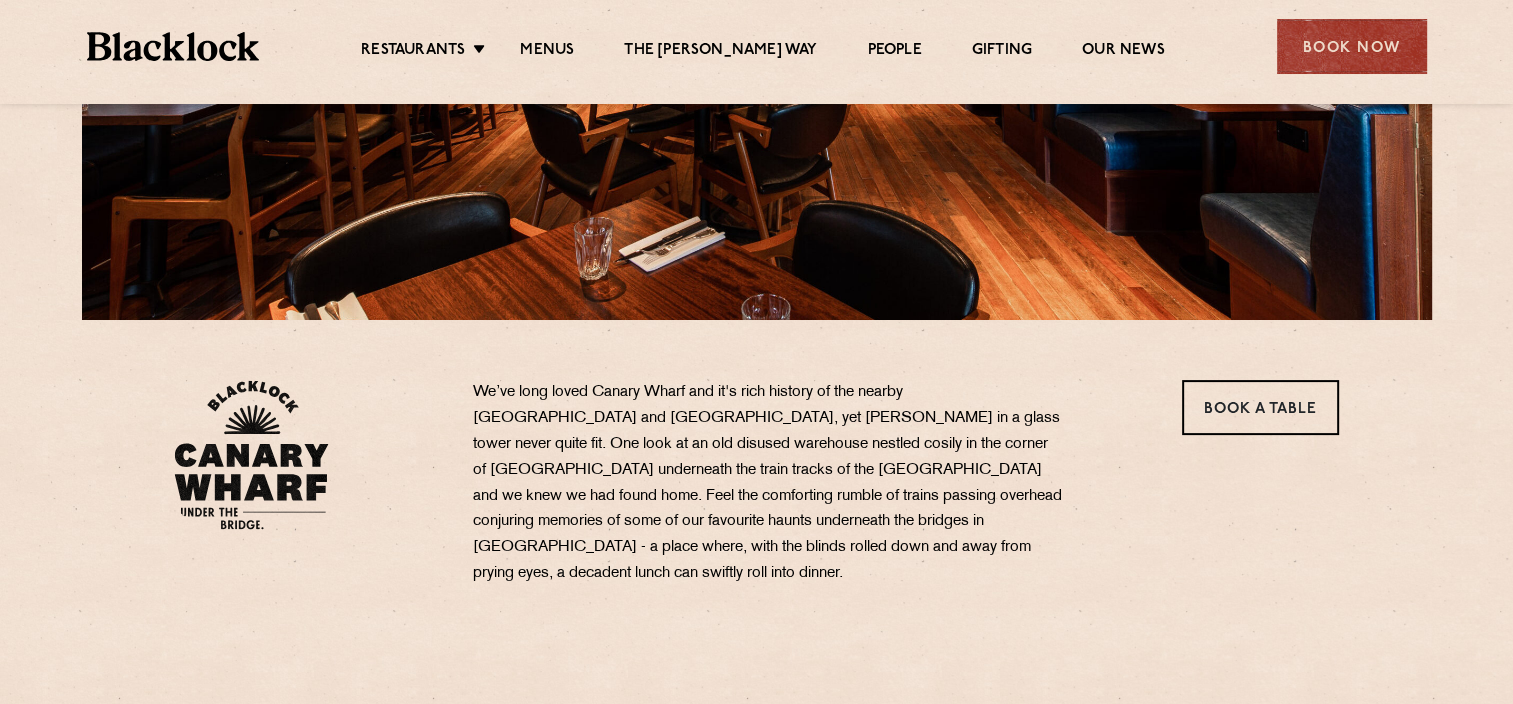 click on "We’ve long loved Canary Wharf and it's rich history of the nearby Docklands and Billingsgate Market, yet Blacklock in a glass tower never quite fit. One look at an old disused warehouse nestled cosily in the corner of Canary Wharf underneath the train tracks of the North Dock and we knew we had found home. Feel the comforting rumble of trains passing overhead conjuring memories of some of our favourite haunts underneath the bridges in NYC - a place where, with the blinds rolled down and away from prying eyes, a decadent lunch can swiftly roll into dinner." at bounding box center [768, 483] 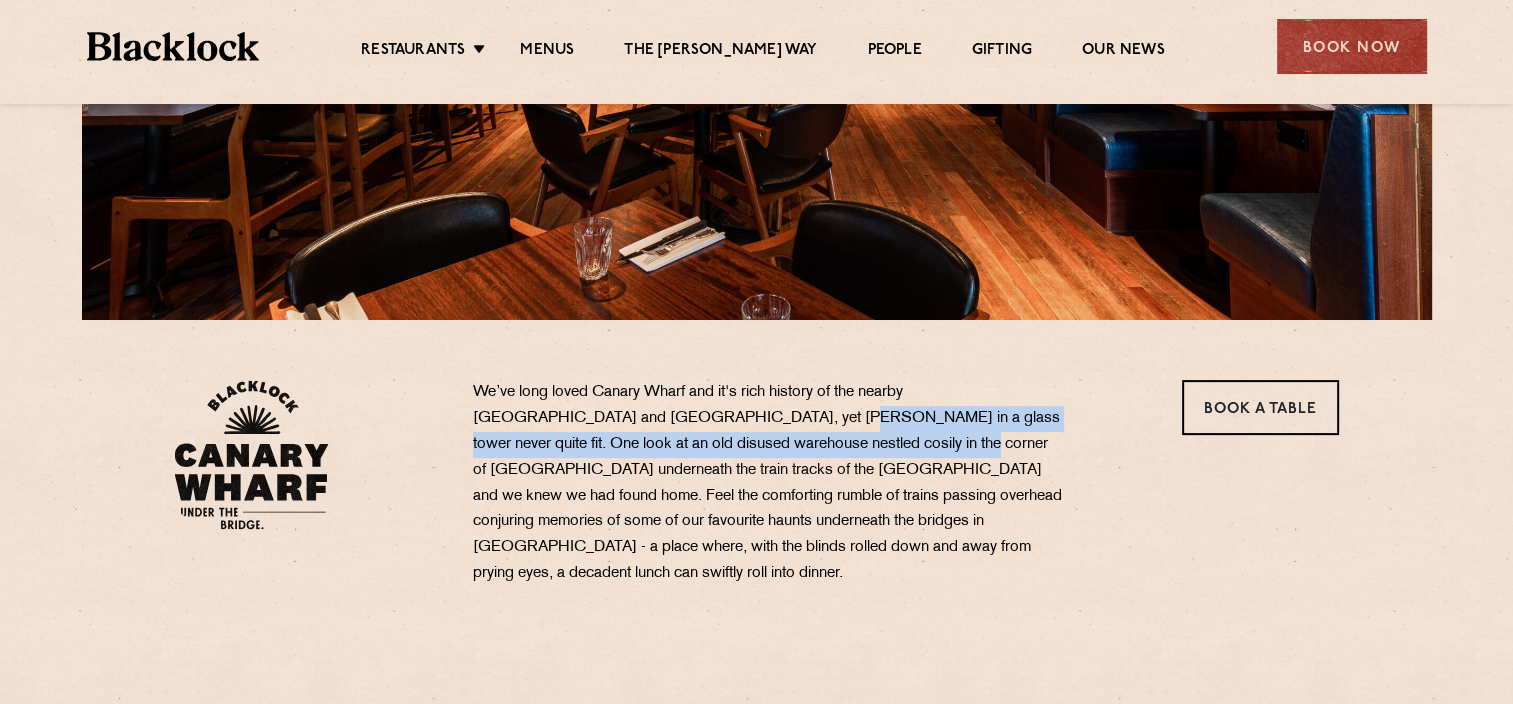 drag, startPoint x: 563, startPoint y: 480, endPoint x: 1116, endPoint y: 508, distance: 553.70844 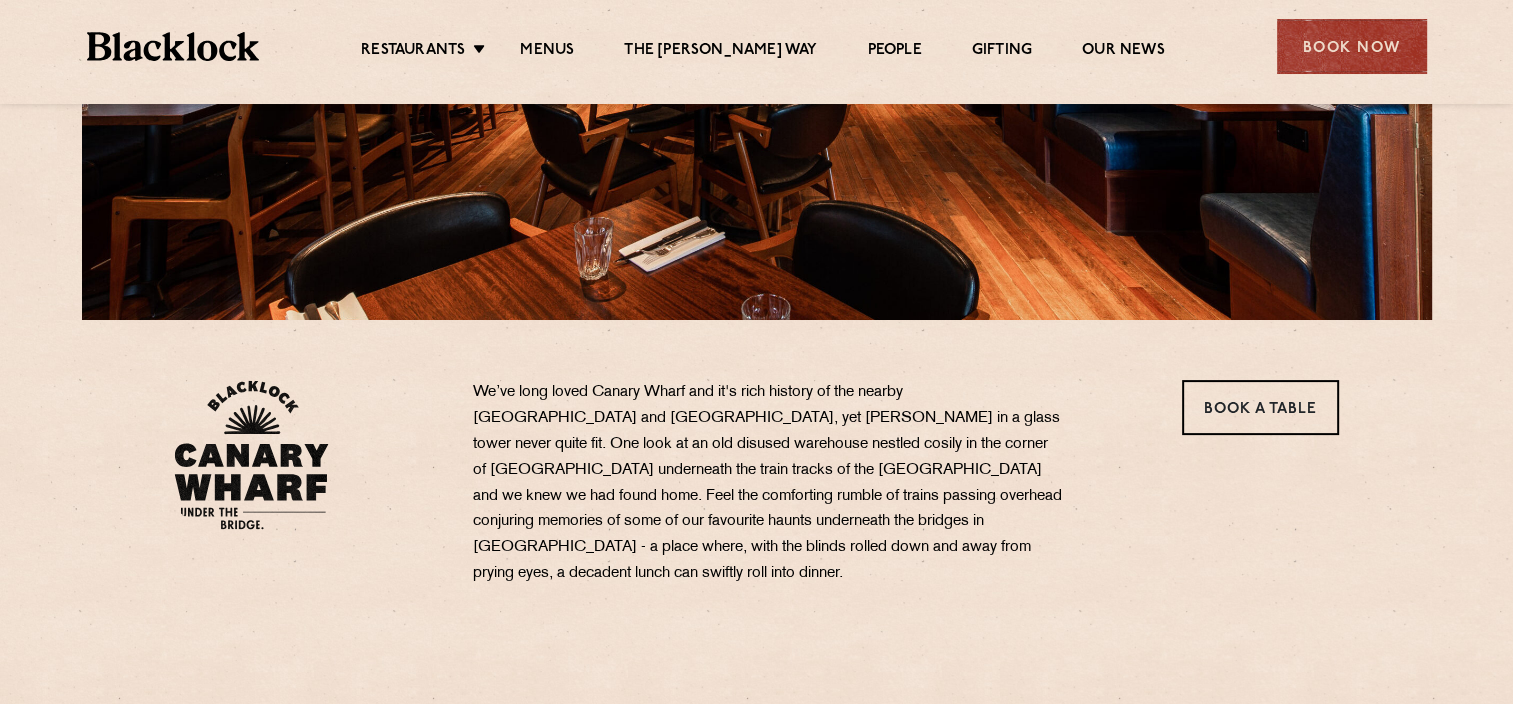 click on "We’ve long loved Canary Wharf and it's rich history of the nearby Docklands and Billingsgate Market, yet Blacklock in a glass tower never quite fit. One look at an old disused warehouse nestled cosily in the corner of Canary Wharf underneath the train tracks of the North Dock and we knew we had found home. Feel the comforting rumble of trains passing overhead conjuring memories of some of our favourite haunts underneath the bridges in NYC - a place where, with the blinds rolled down and away from prying eyes, a decadent lunch can swiftly roll into dinner." at bounding box center (768, 483) 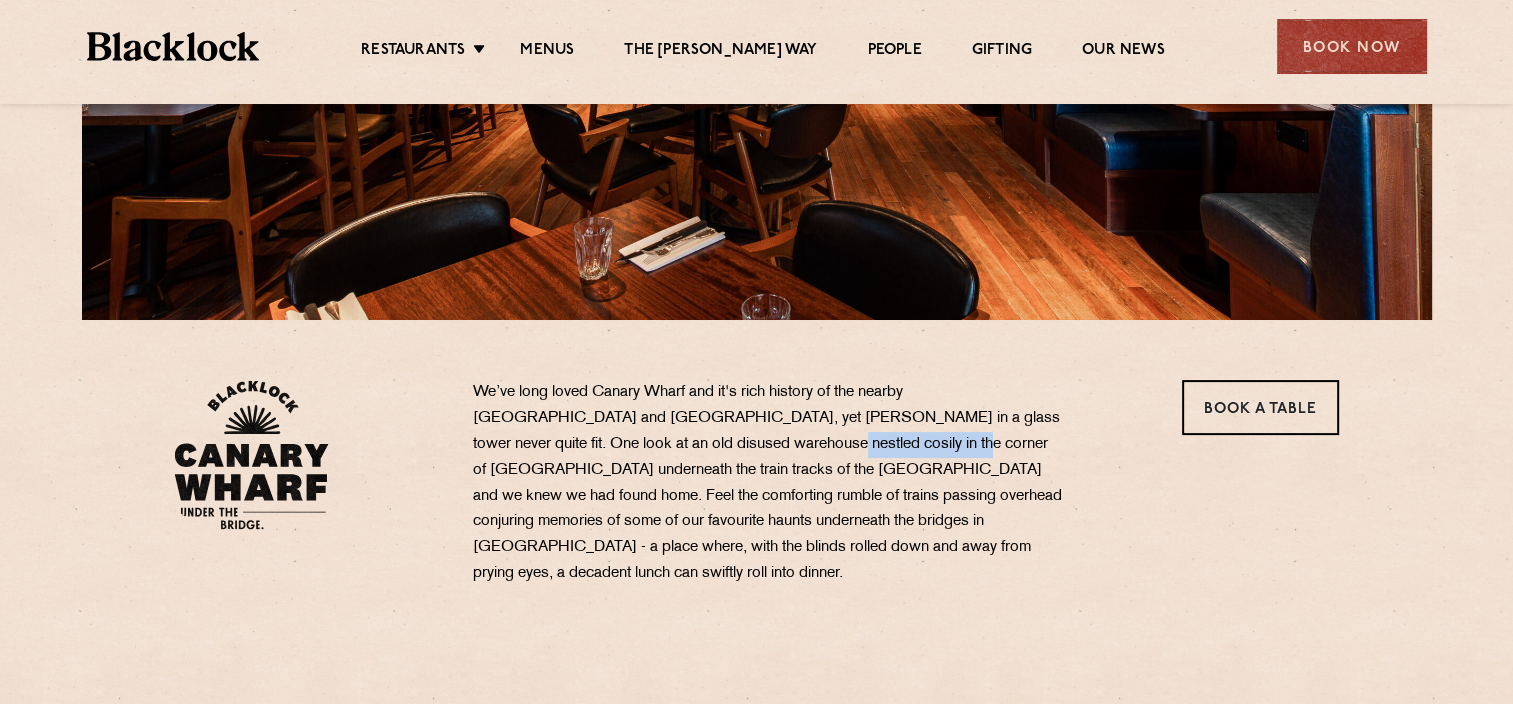 drag, startPoint x: 1011, startPoint y: 524, endPoint x: 804, endPoint y: 524, distance: 207 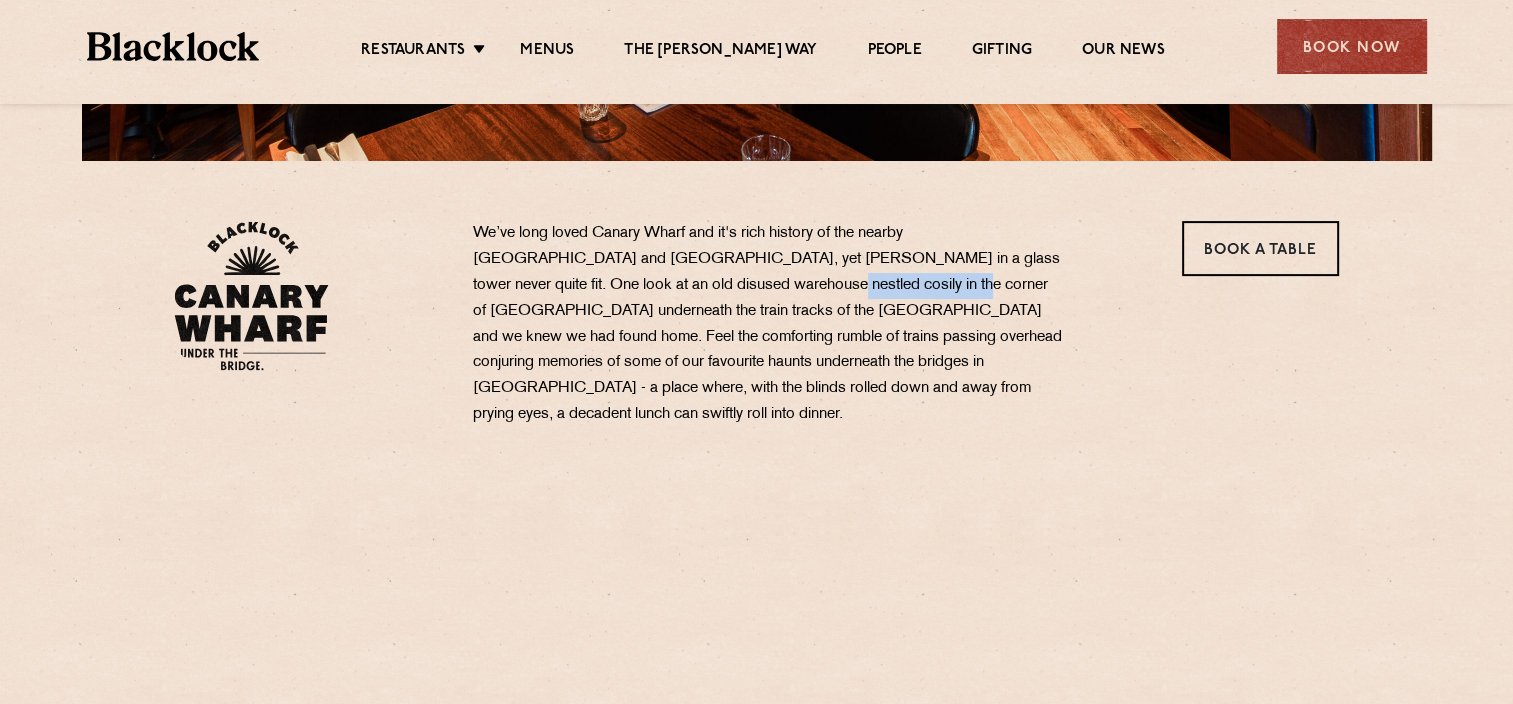 scroll, scrollTop: 600, scrollLeft: 0, axis: vertical 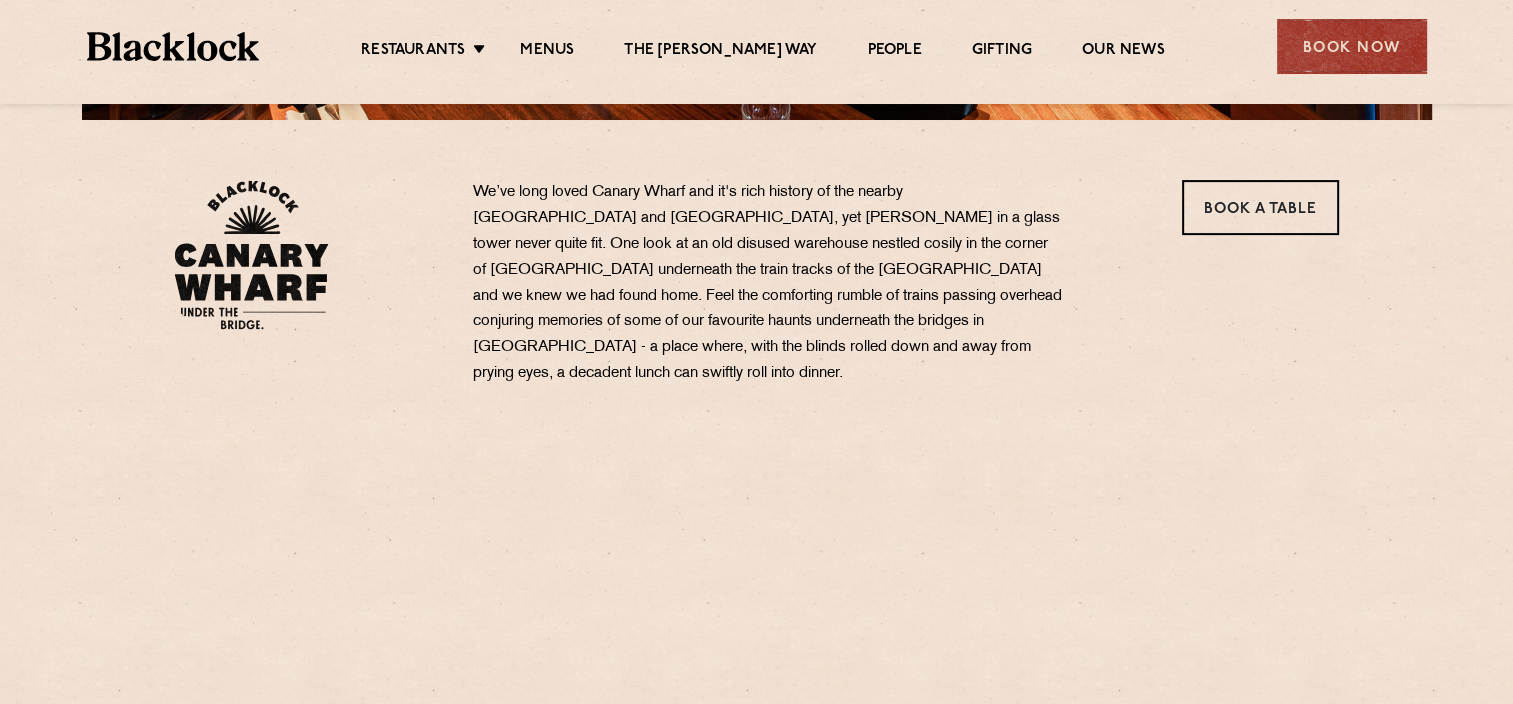 click on "We’ve long loved Canary Wharf and it's rich history of the nearby Docklands and Billingsgate Market, yet Blacklock in a glass tower never quite fit. One look at an old disused warehouse nestled cosily in the corner of Canary Wharf underneath the train tracks of the North Dock and we knew we had found home. Feel the comforting rumble of trains passing overhead conjuring memories of some of our favourite haunts underneath the bridges in NYC - a place where, with the blinds rolled down and away from prying eyes, a decadent lunch can swiftly roll into dinner." at bounding box center (768, 283) 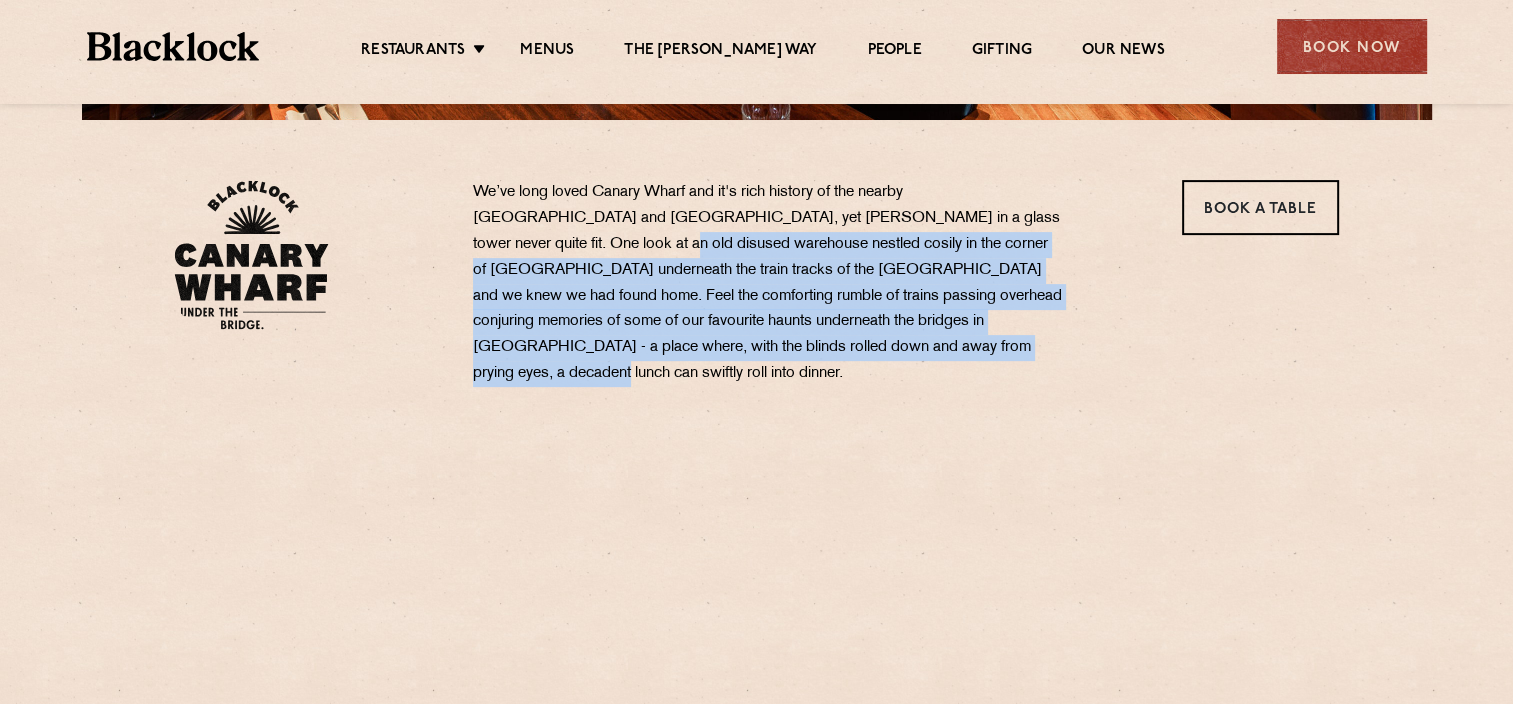drag, startPoint x: 551, startPoint y: 311, endPoint x: 989, endPoint y: 596, distance: 522.56006 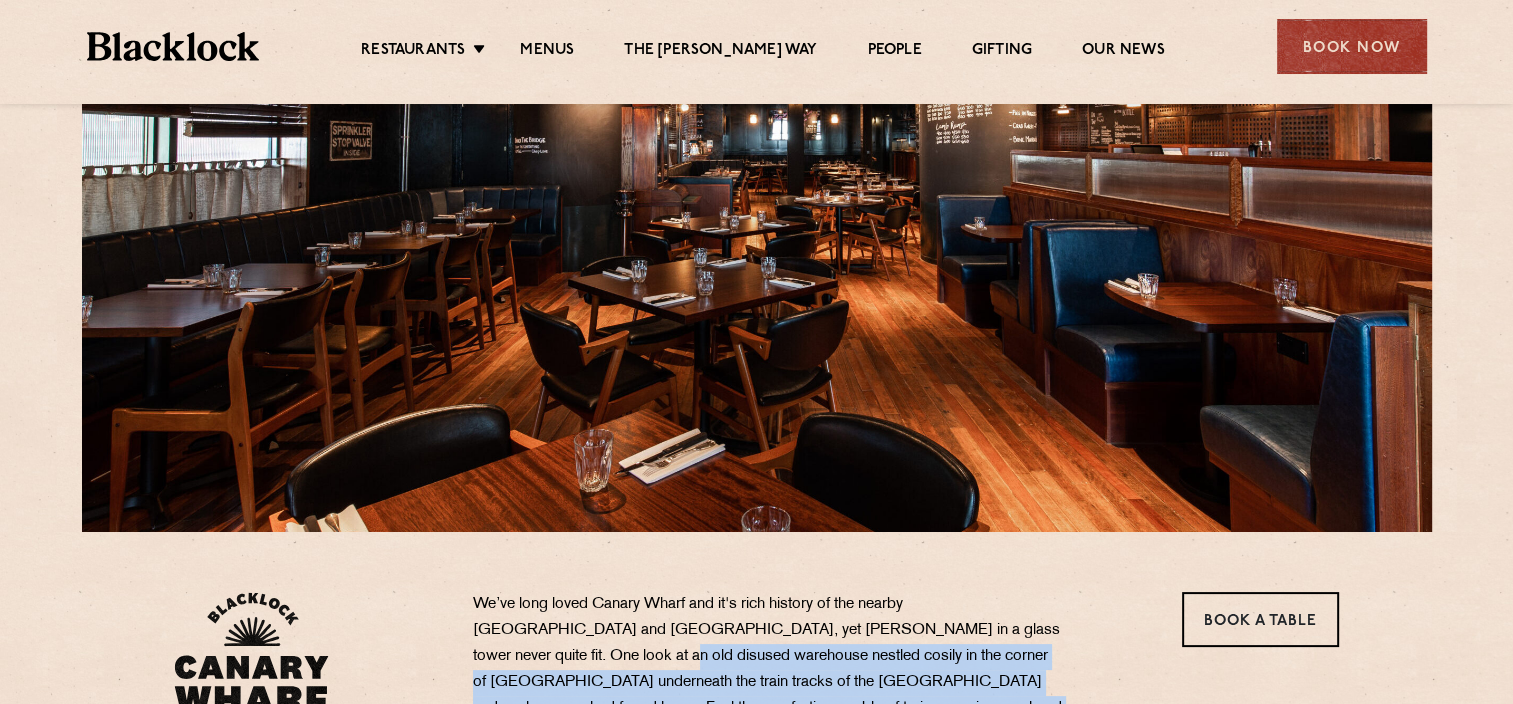 scroll, scrollTop: 0, scrollLeft: 0, axis: both 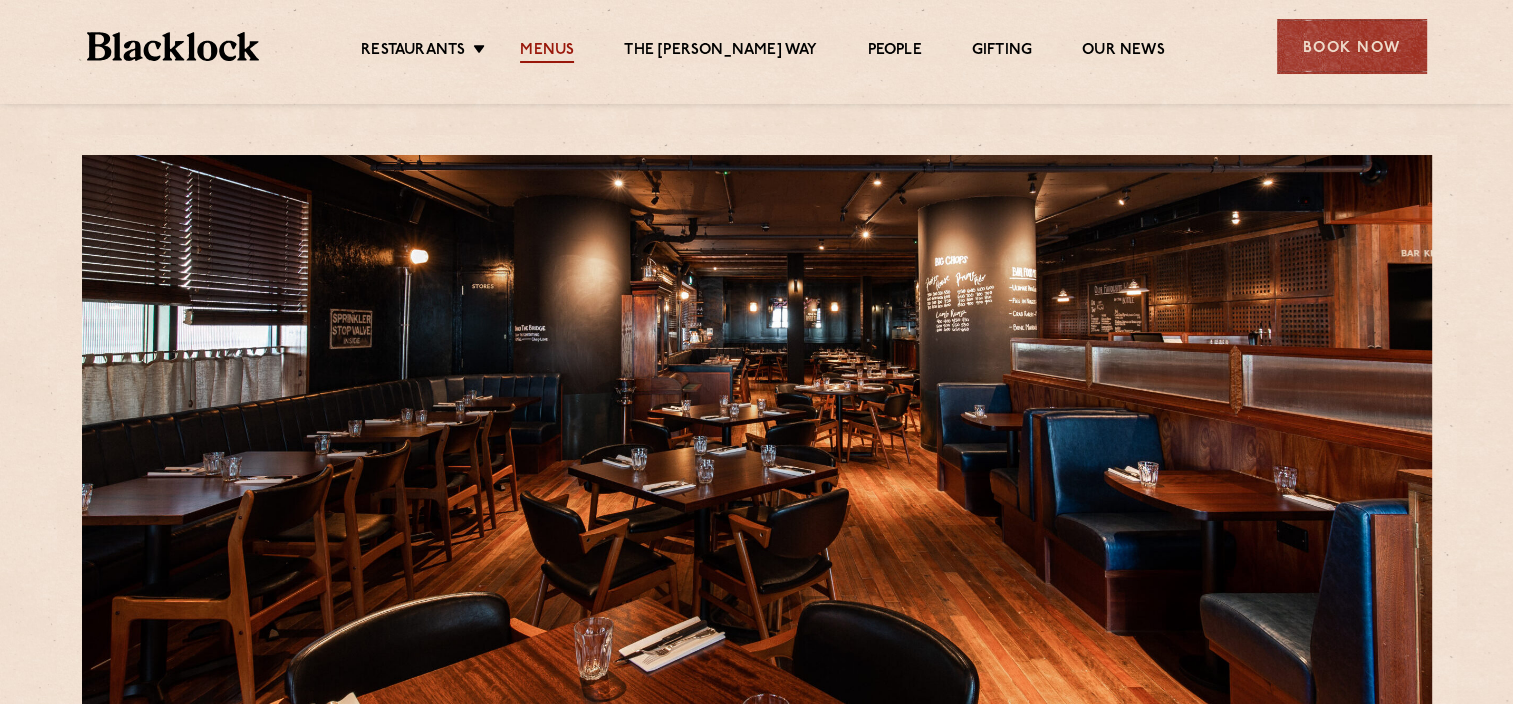 click on "Menus" at bounding box center [547, 52] 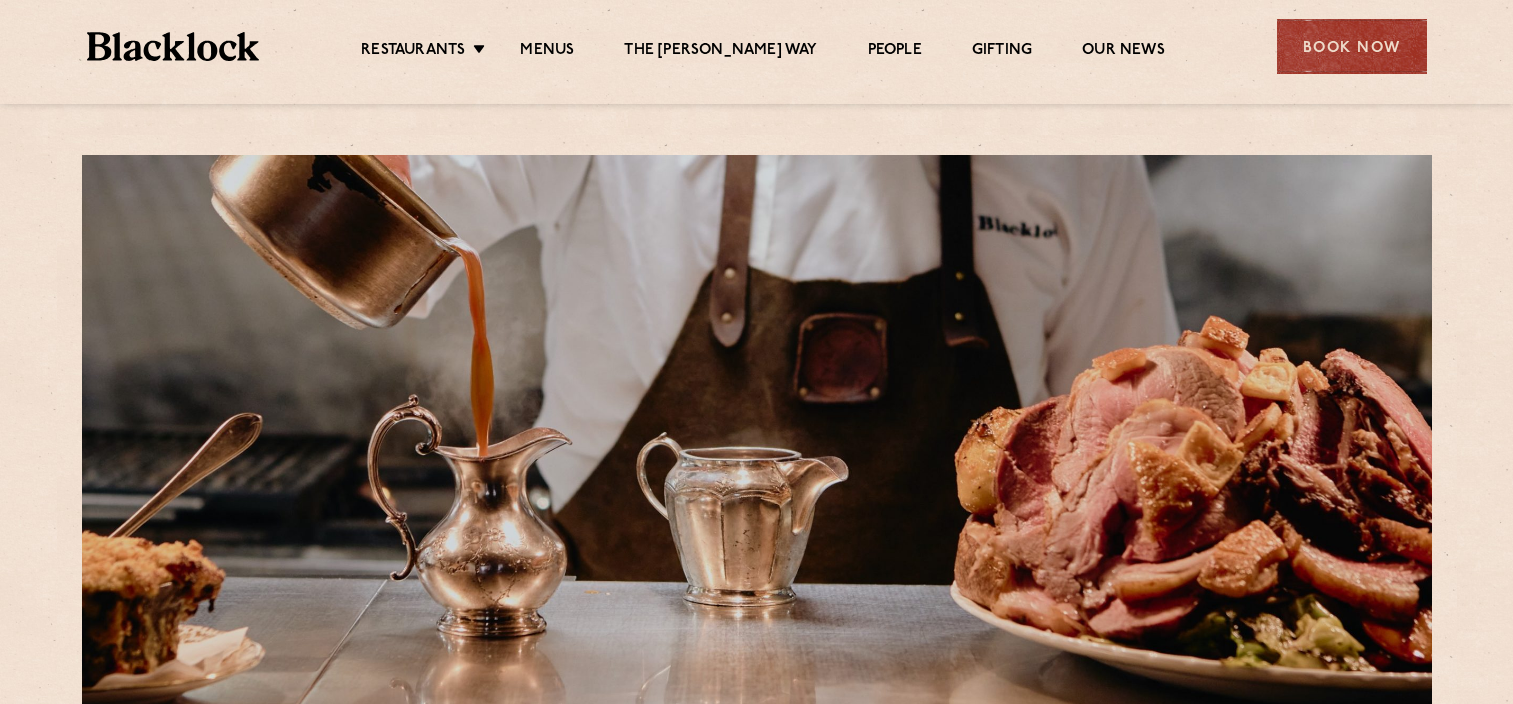 scroll, scrollTop: 0, scrollLeft: 0, axis: both 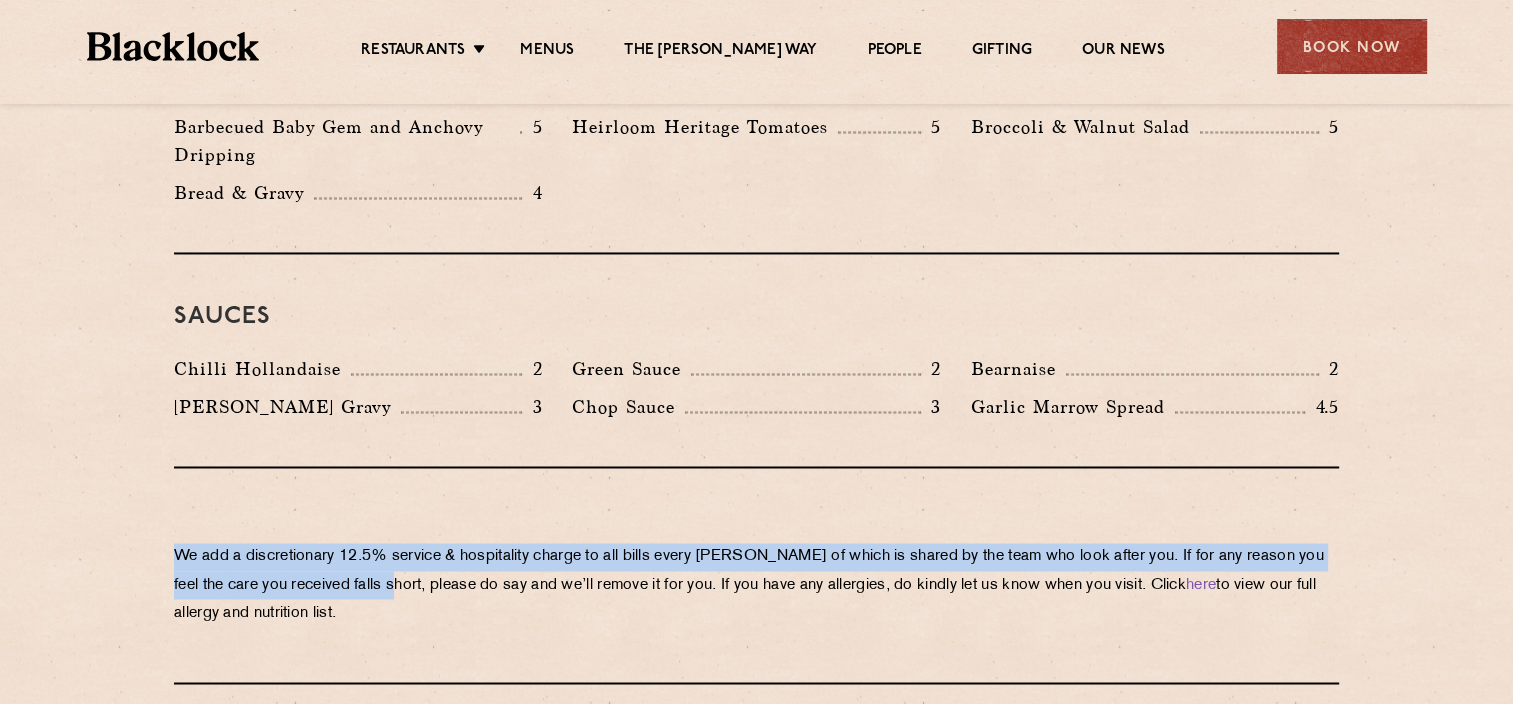 drag, startPoint x: 159, startPoint y: 451, endPoint x: 396, endPoint y: 566, distance: 263.4274 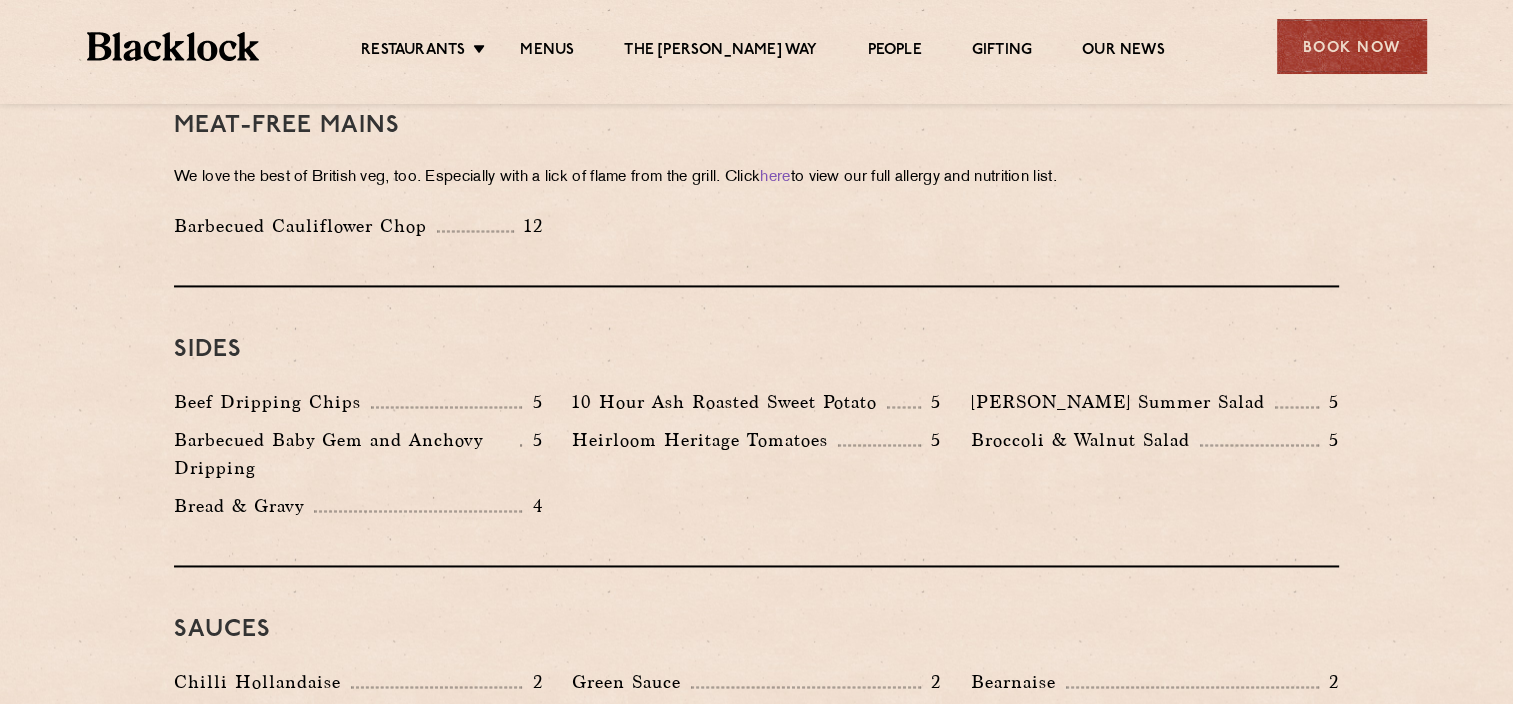 scroll, scrollTop: 2700, scrollLeft: 0, axis: vertical 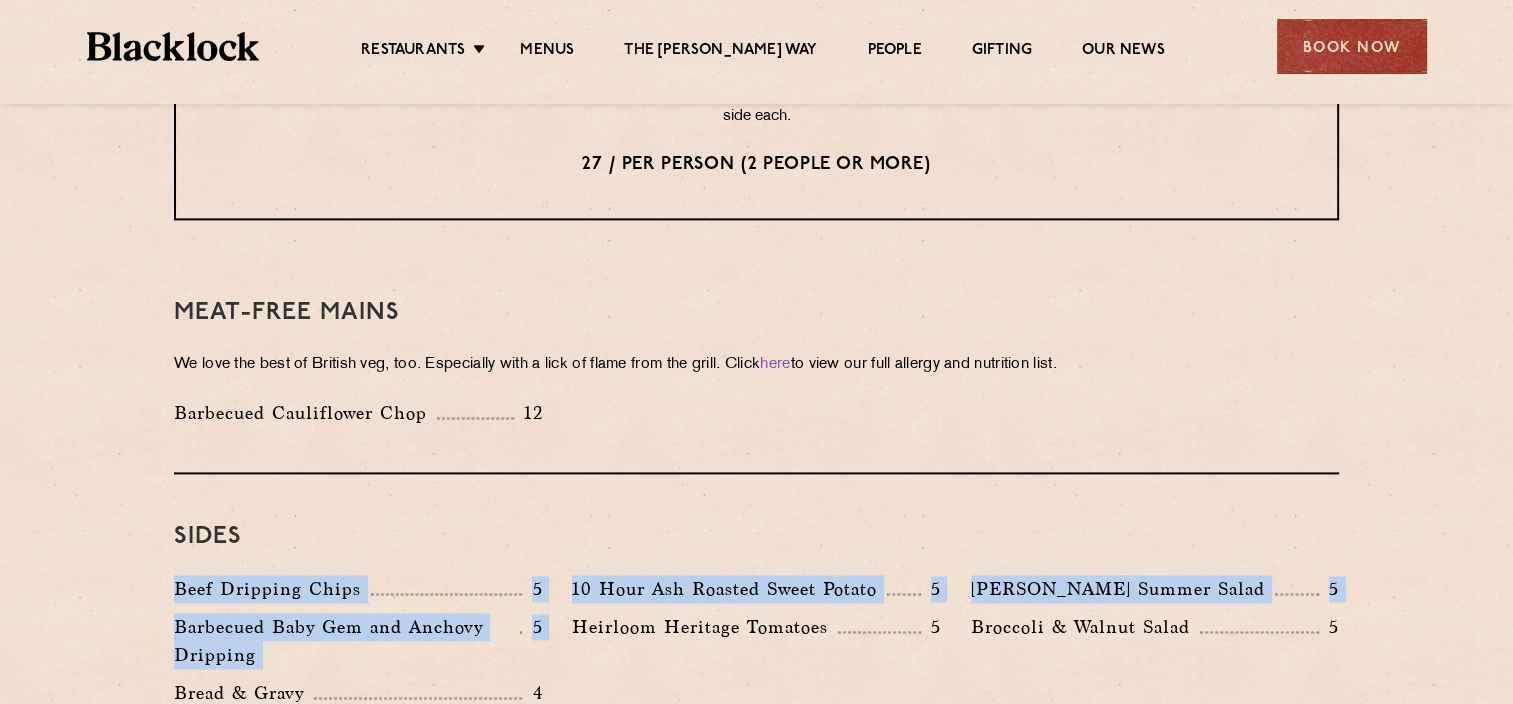 drag, startPoint x: 581, startPoint y: 510, endPoint x: 558, endPoint y: 608, distance: 100.6628 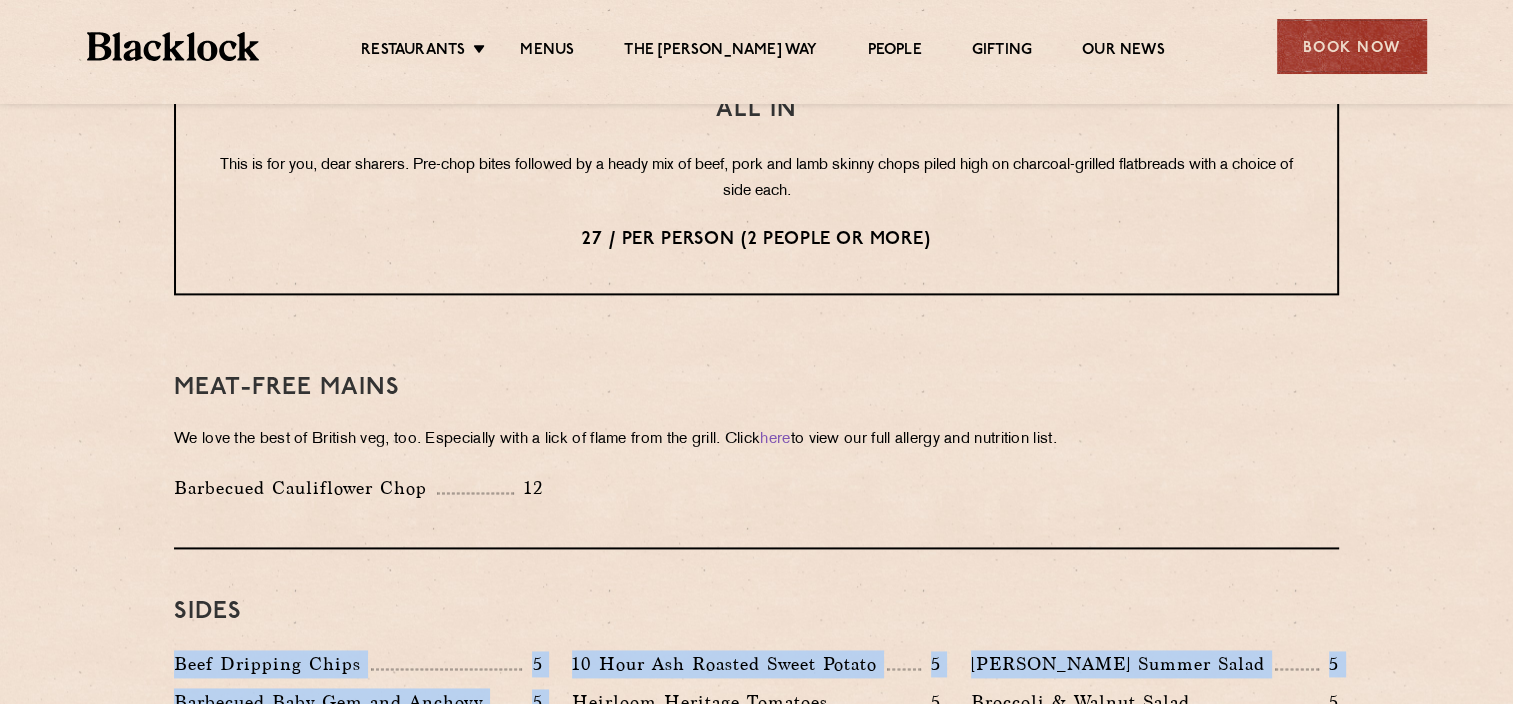 scroll, scrollTop: 2800, scrollLeft: 0, axis: vertical 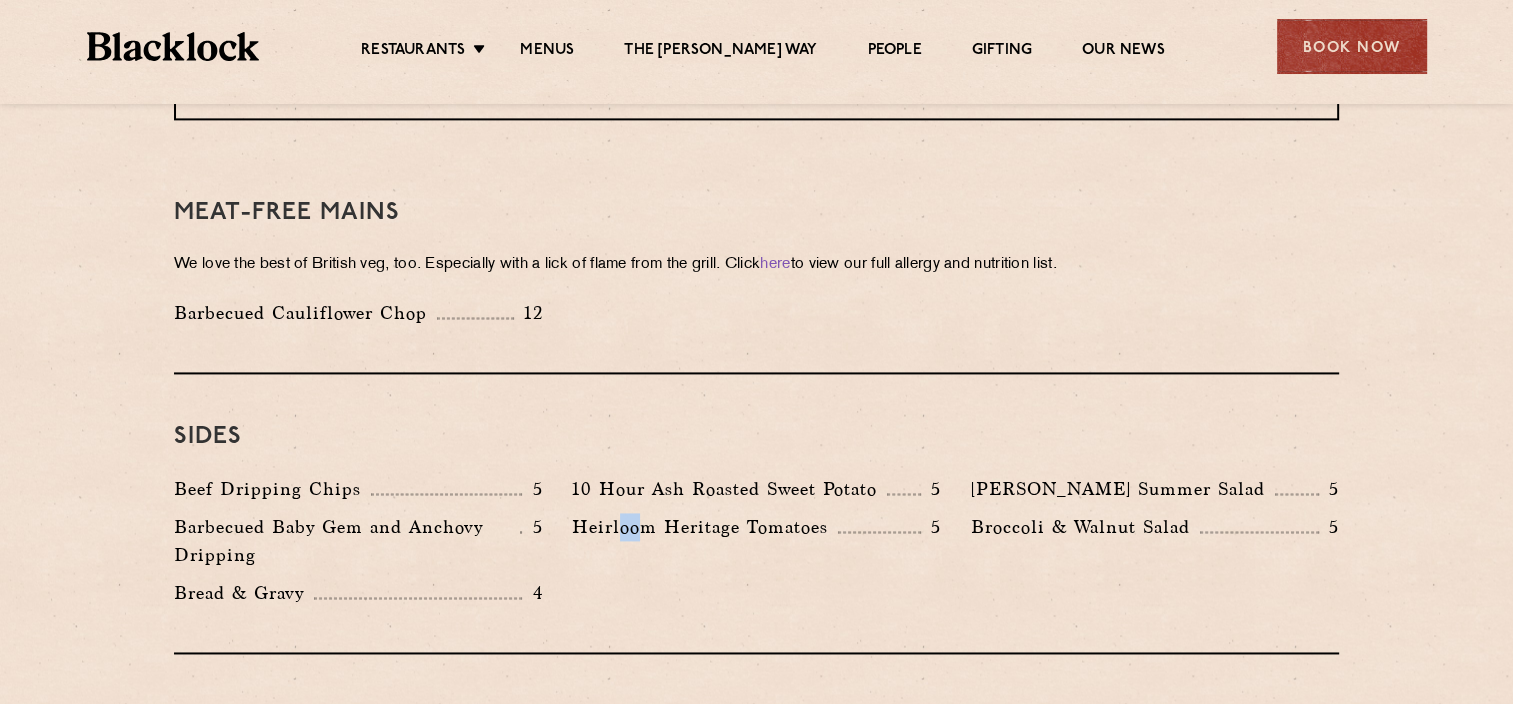 drag, startPoint x: 616, startPoint y: 512, endPoint x: 639, endPoint y: 511, distance: 23.021729 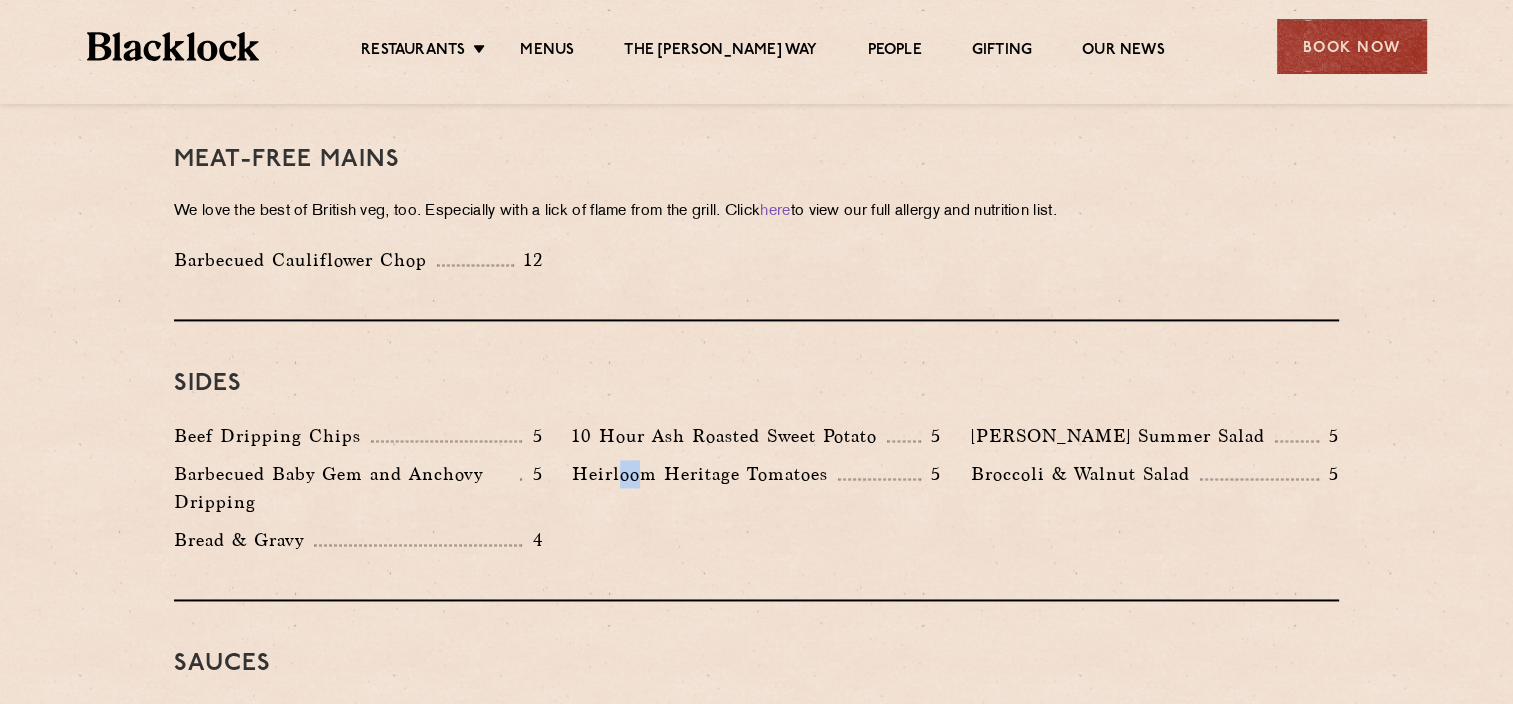 scroll, scrollTop: 2800, scrollLeft: 0, axis: vertical 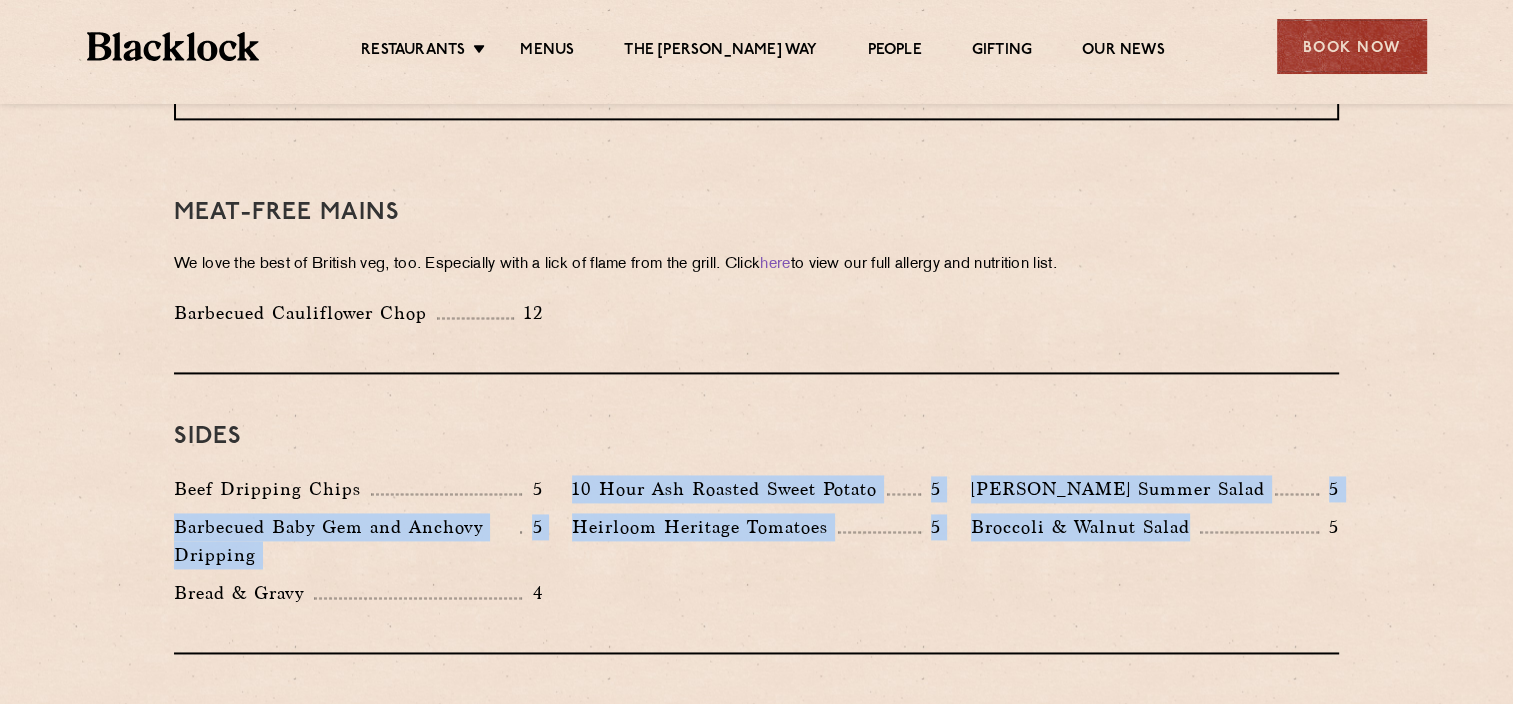 drag, startPoint x: 1176, startPoint y: 513, endPoint x: 571, endPoint y: 480, distance: 605.89935 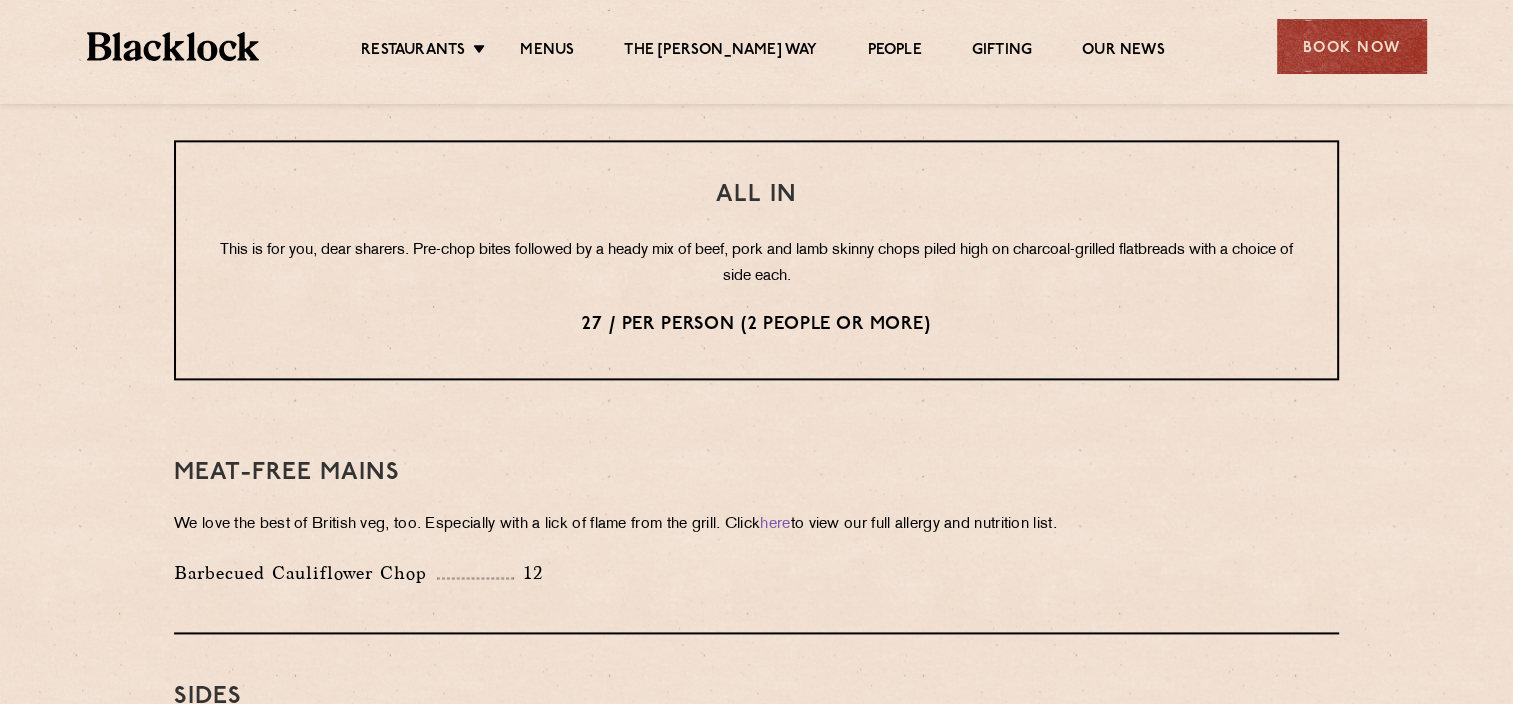 scroll, scrollTop: 2400, scrollLeft: 0, axis: vertical 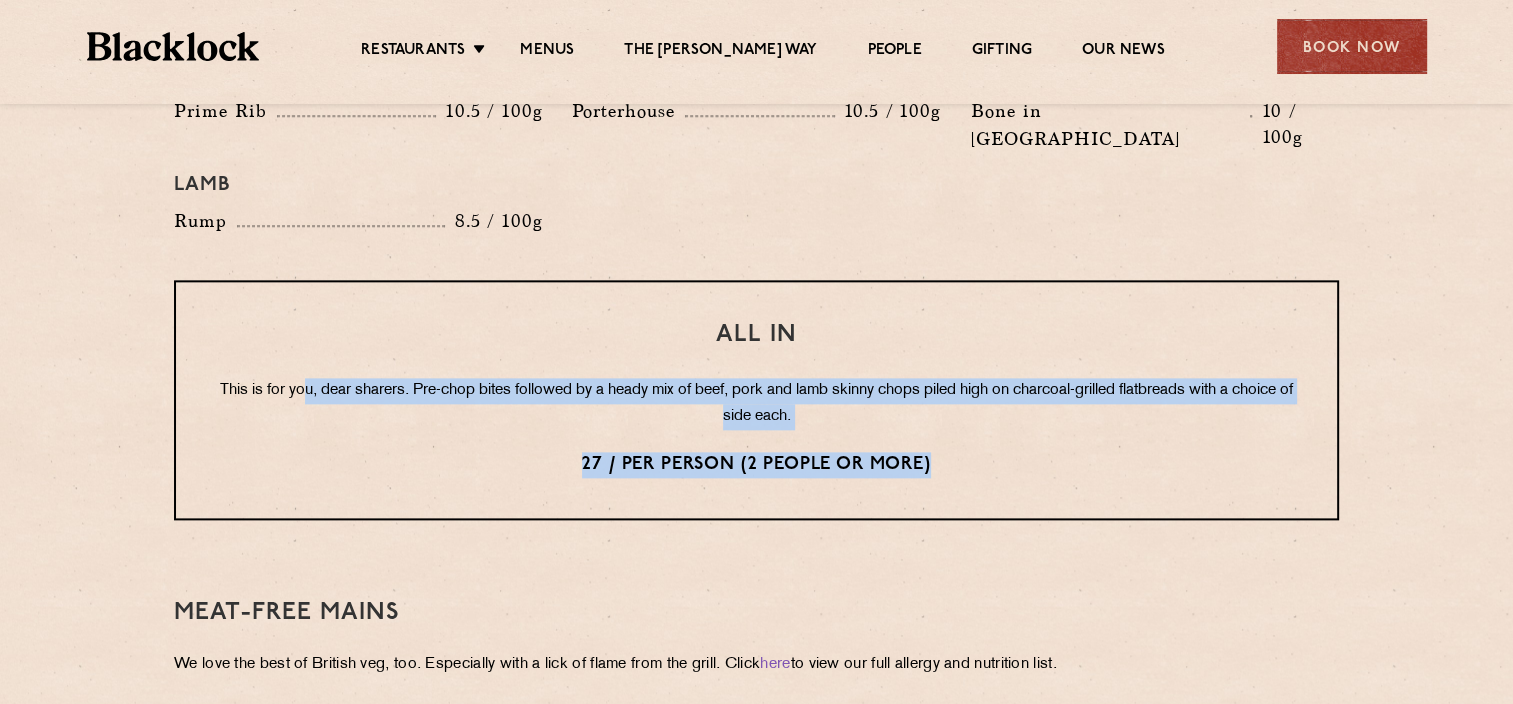drag, startPoint x: 354, startPoint y: 340, endPoint x: 1020, endPoint y: 407, distance: 669.36163 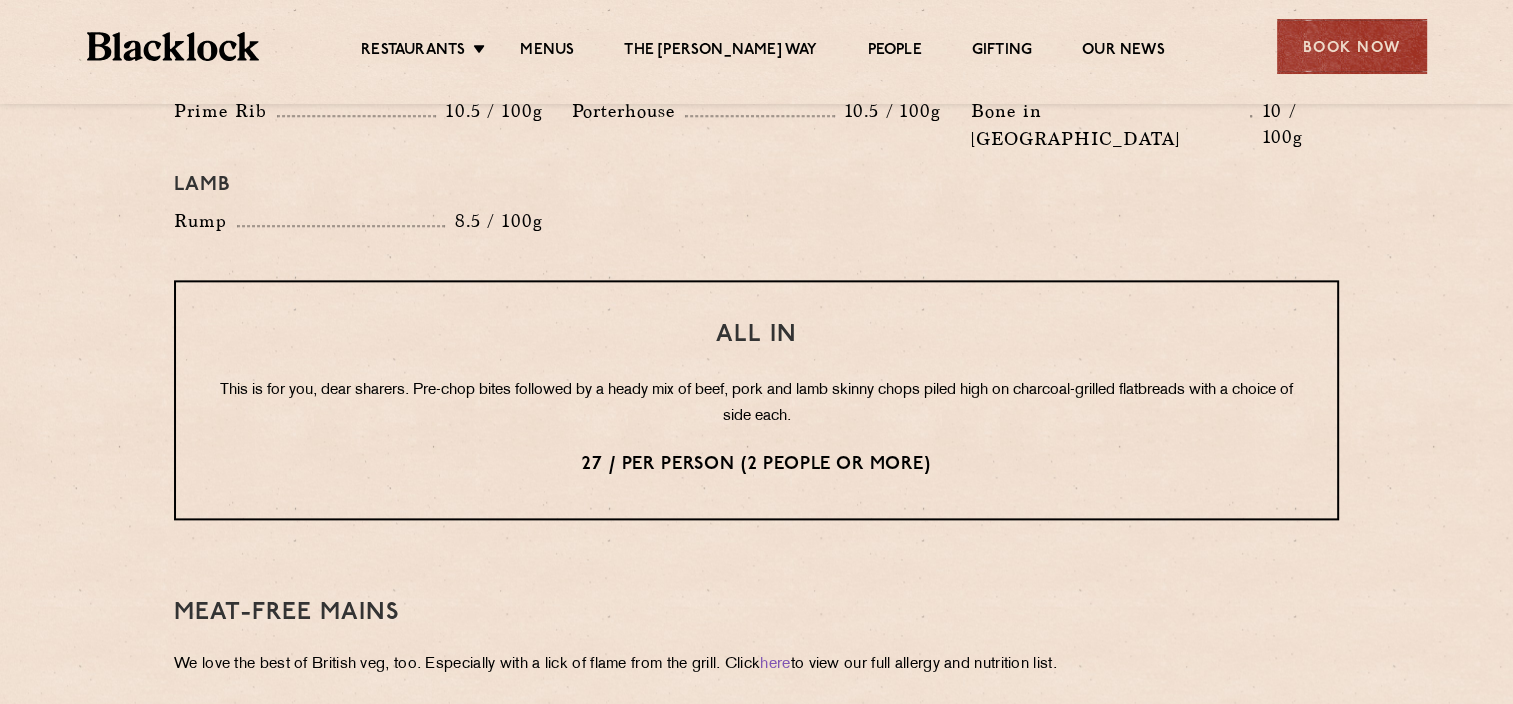 drag, startPoint x: 1020, startPoint y: 407, endPoint x: 905, endPoint y: 508, distance: 153.05554 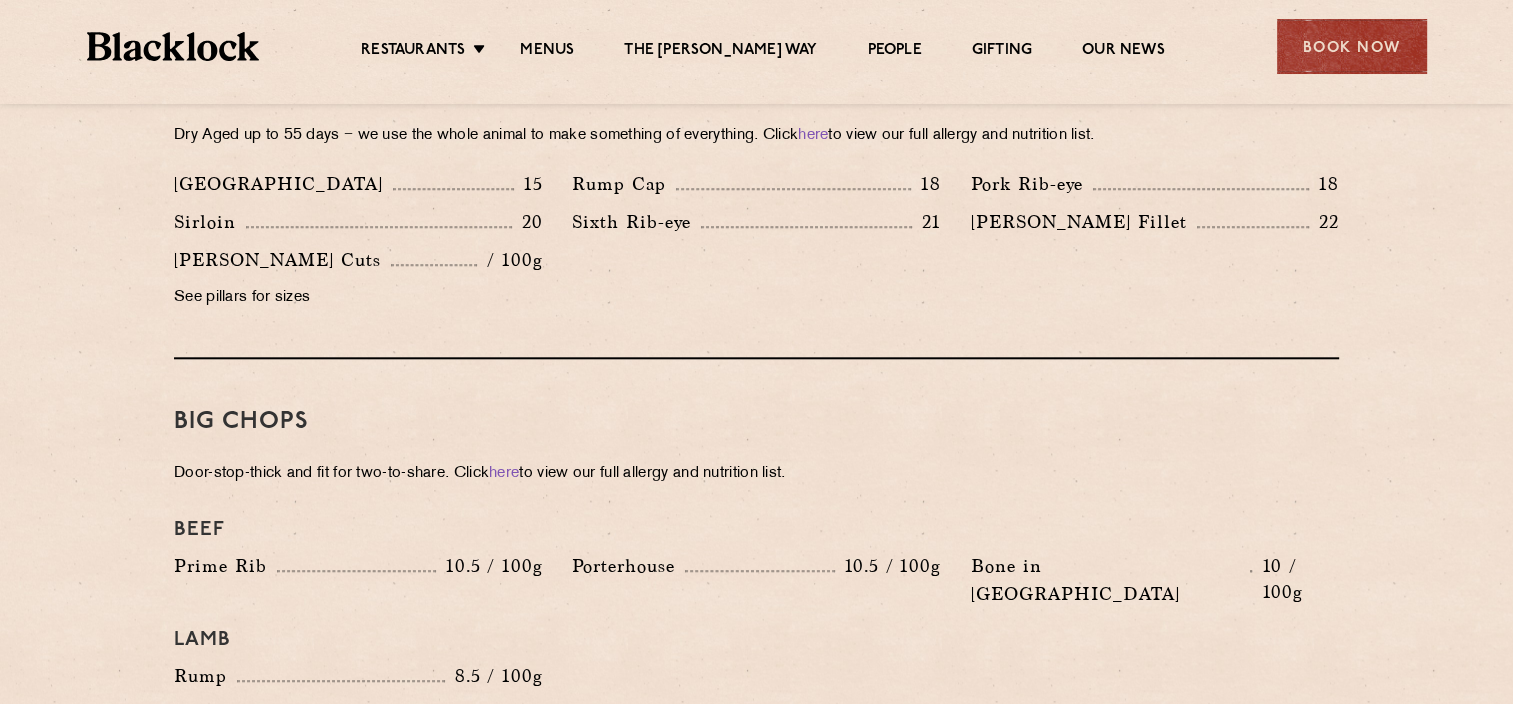 scroll, scrollTop: 2100, scrollLeft: 0, axis: vertical 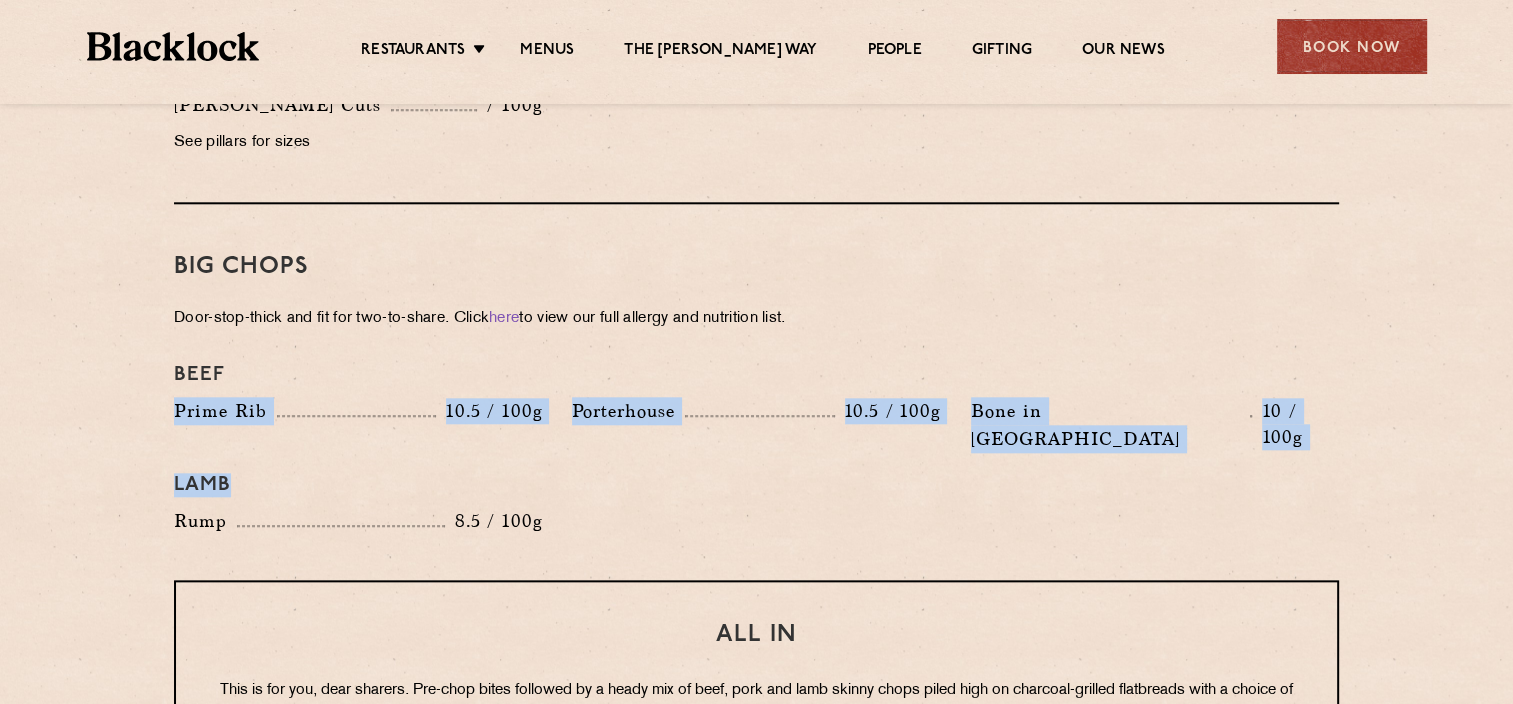 drag, startPoint x: 83, startPoint y: 390, endPoint x: 679, endPoint y: 511, distance: 608.1587 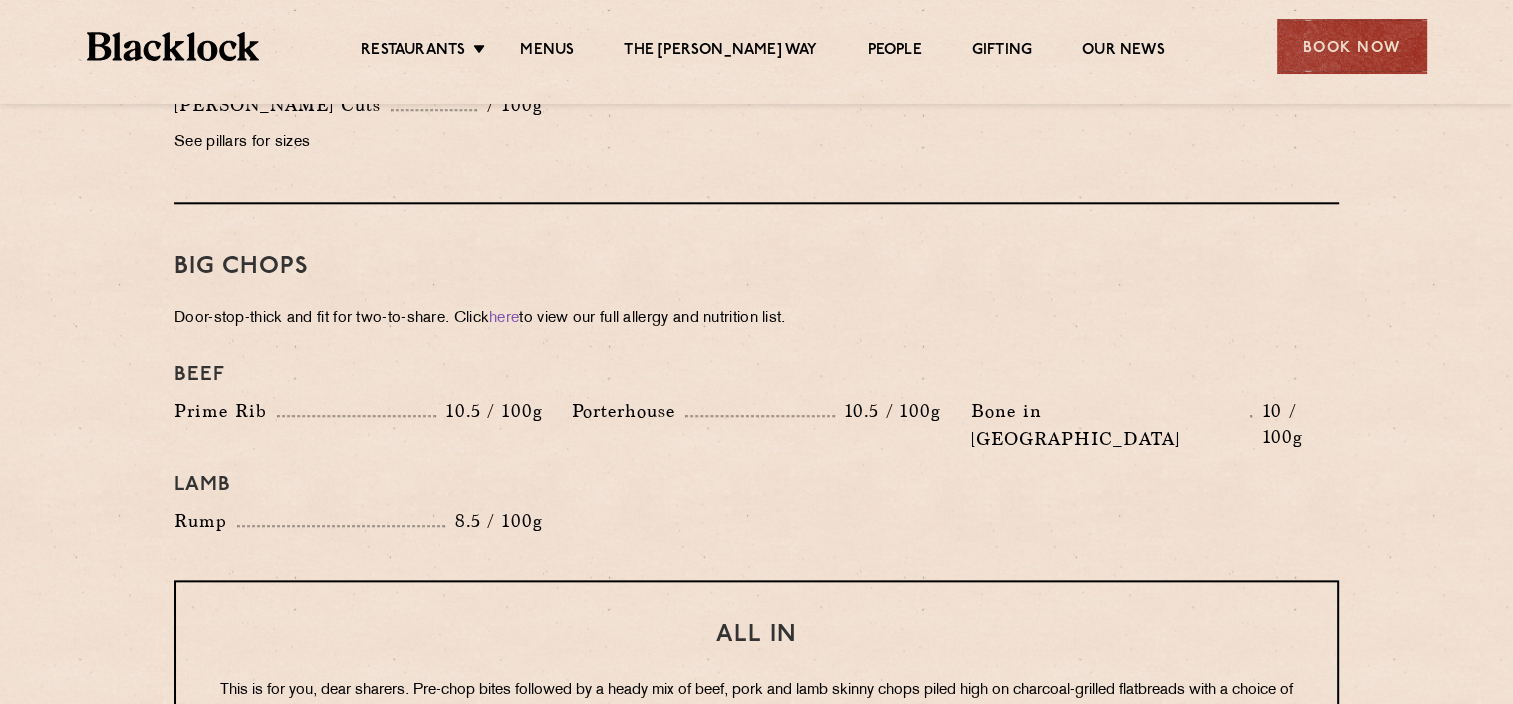 drag, startPoint x: 679, startPoint y: 511, endPoint x: 469, endPoint y: 482, distance: 211.99292 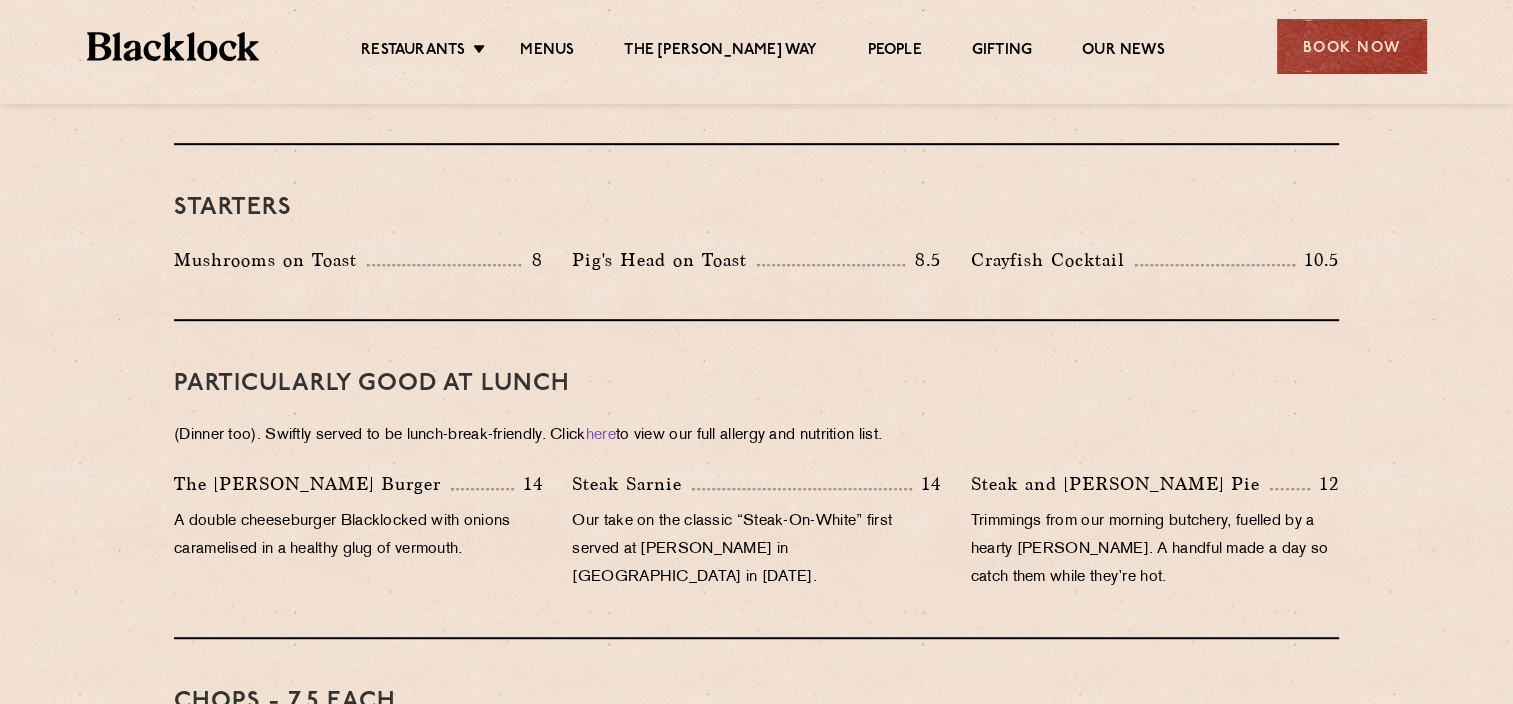 scroll, scrollTop: 1100, scrollLeft: 0, axis: vertical 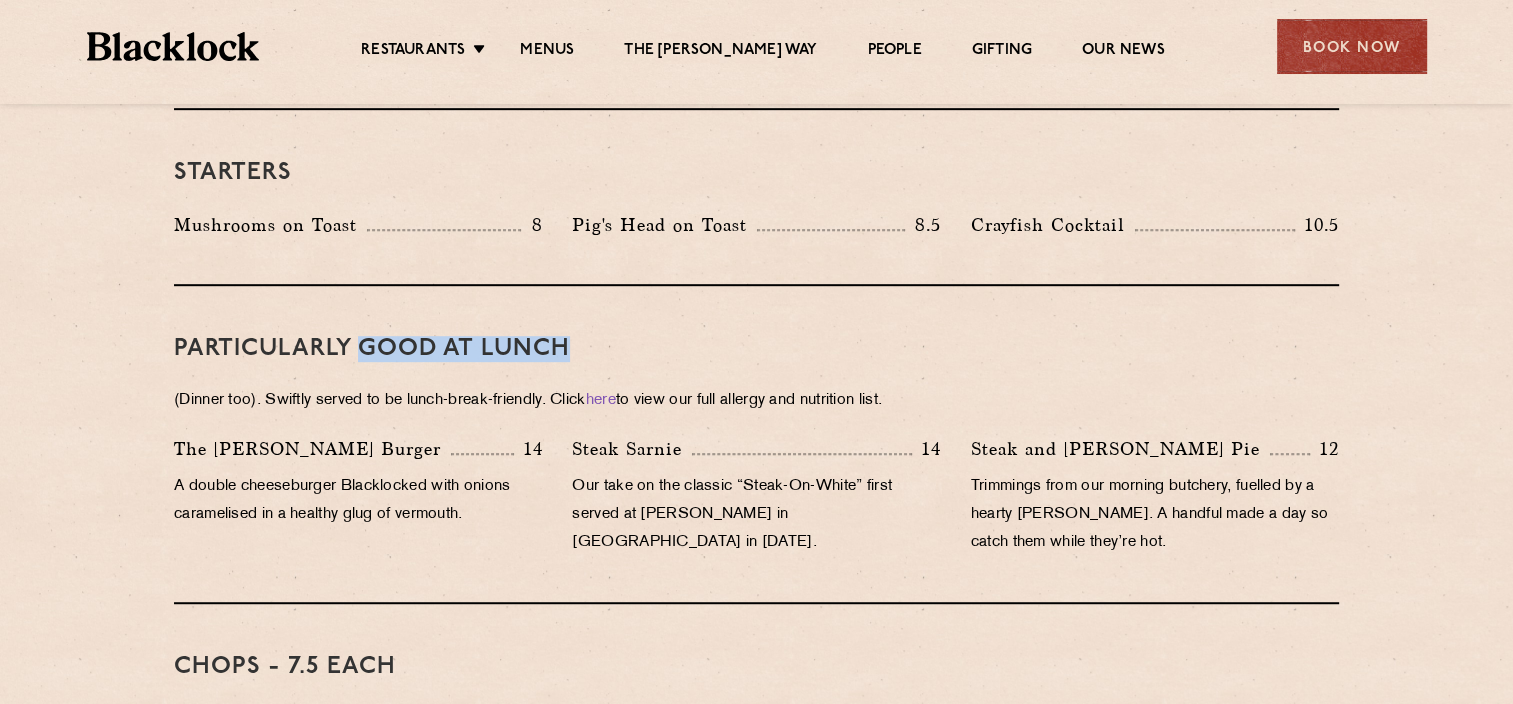 drag, startPoint x: 353, startPoint y: 329, endPoint x: 668, endPoint y: 303, distance: 316.0712 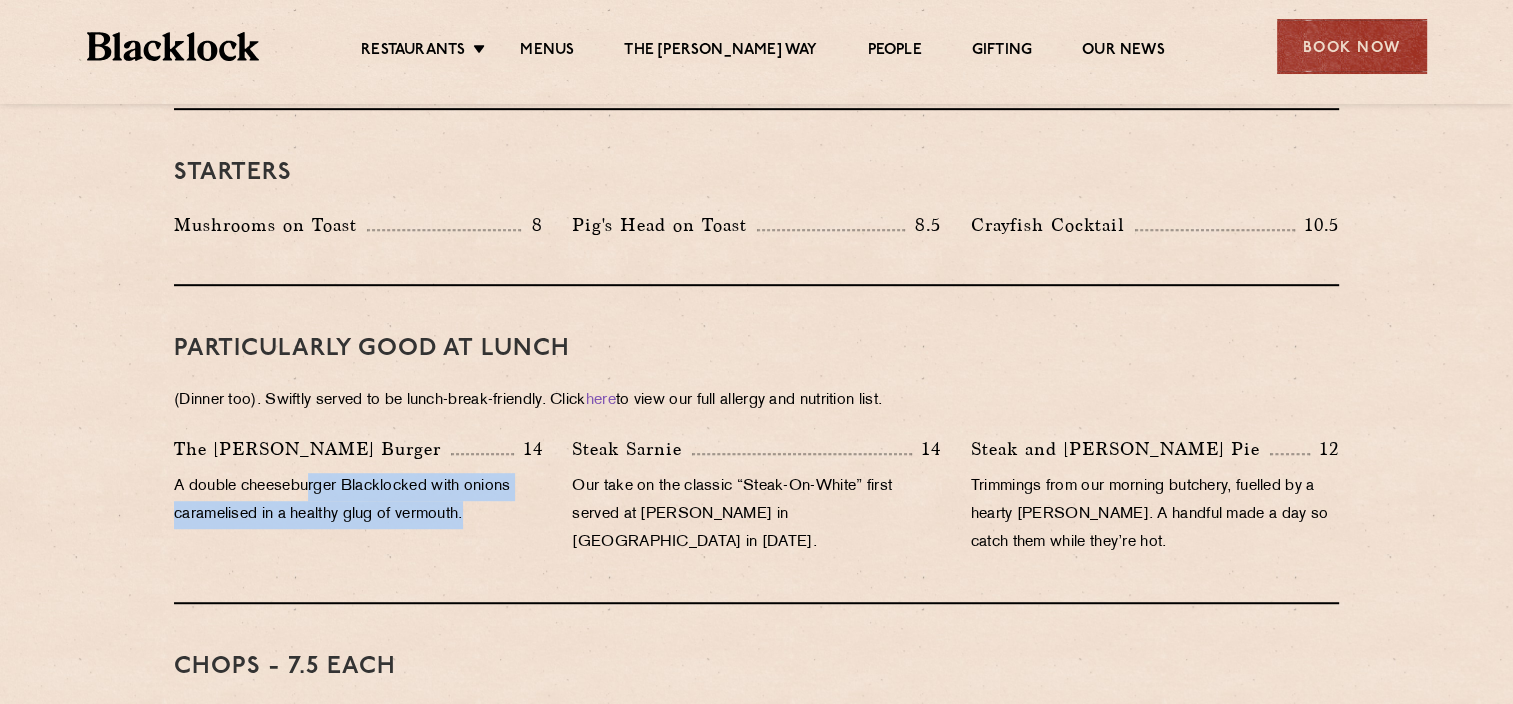 drag, startPoint x: 309, startPoint y: 442, endPoint x: 516, endPoint y: 512, distance: 218.51544 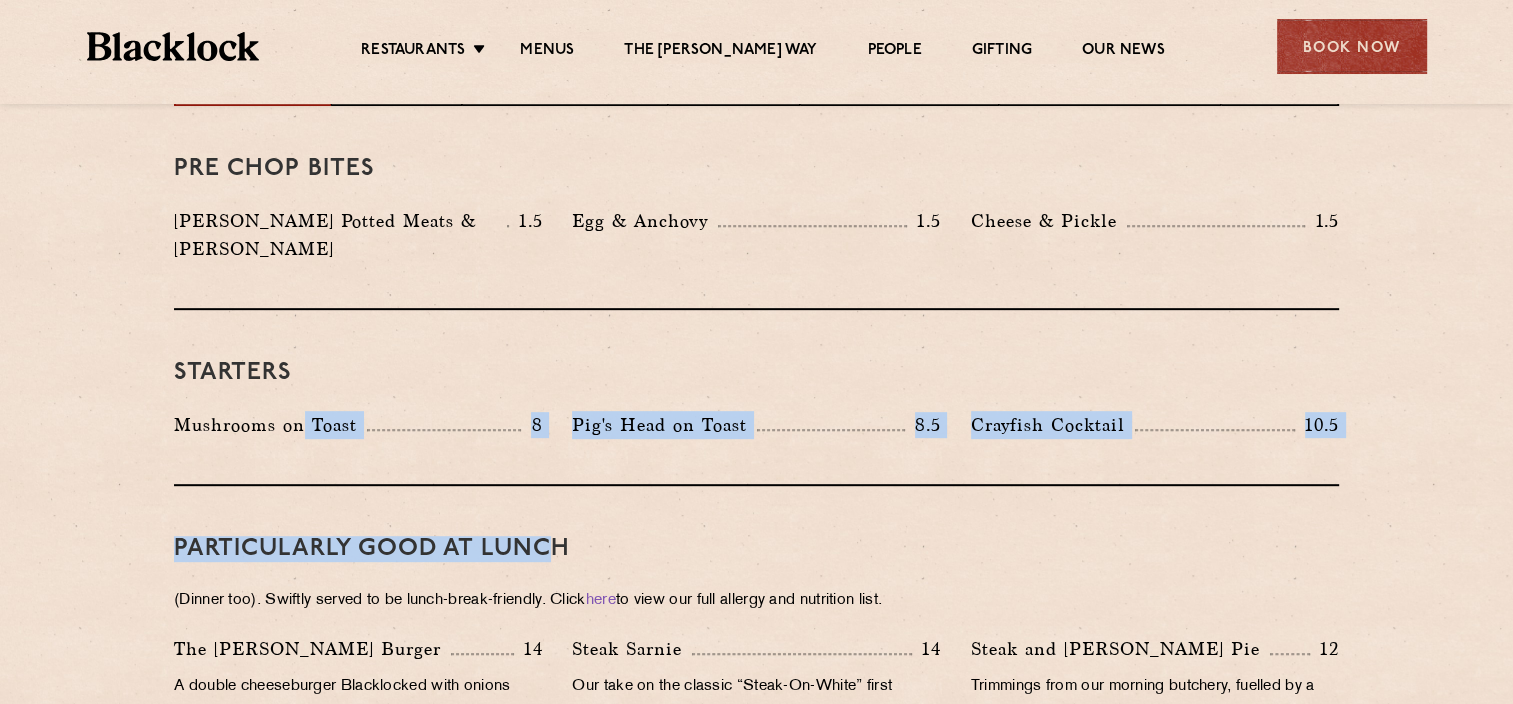 drag, startPoint x: 307, startPoint y: 449, endPoint x: 547, endPoint y: 480, distance: 241.9938 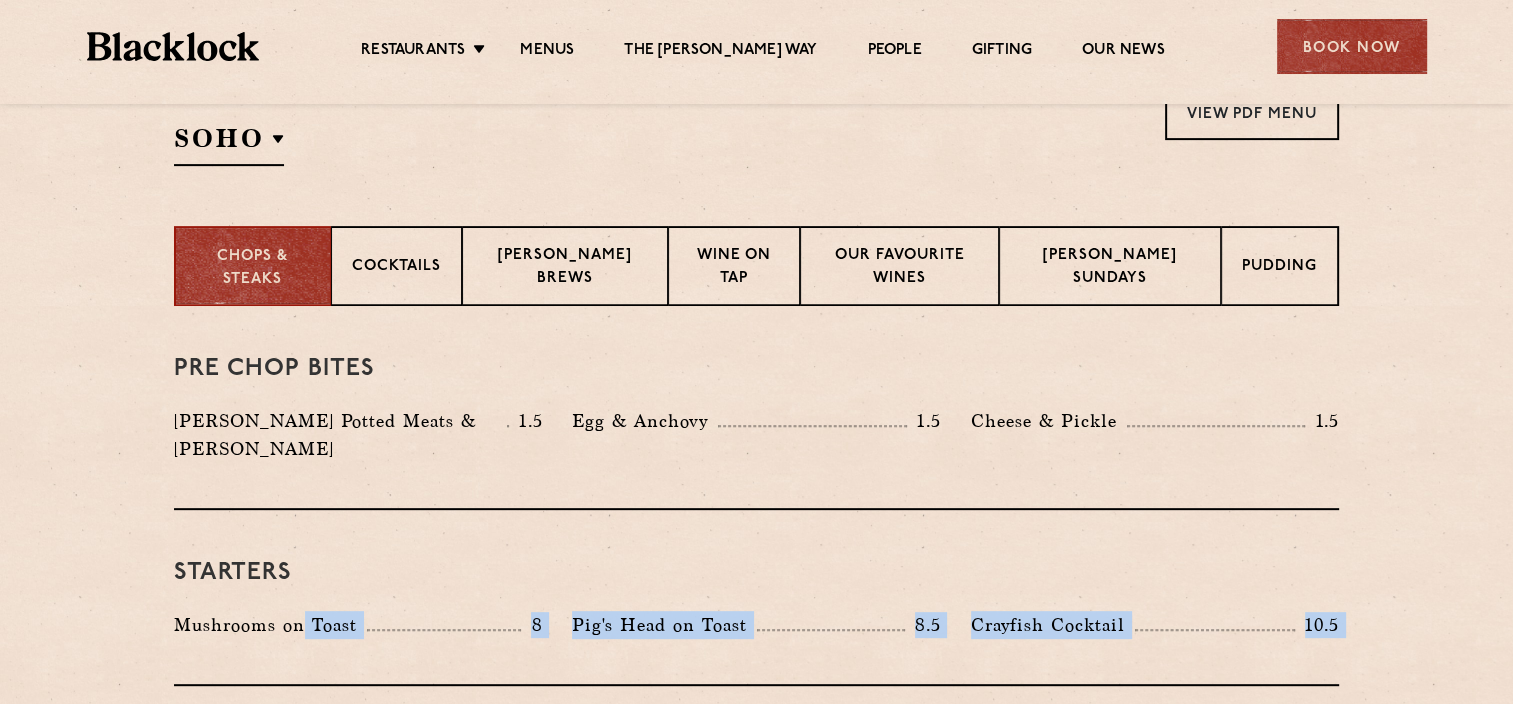 scroll, scrollTop: 700, scrollLeft: 0, axis: vertical 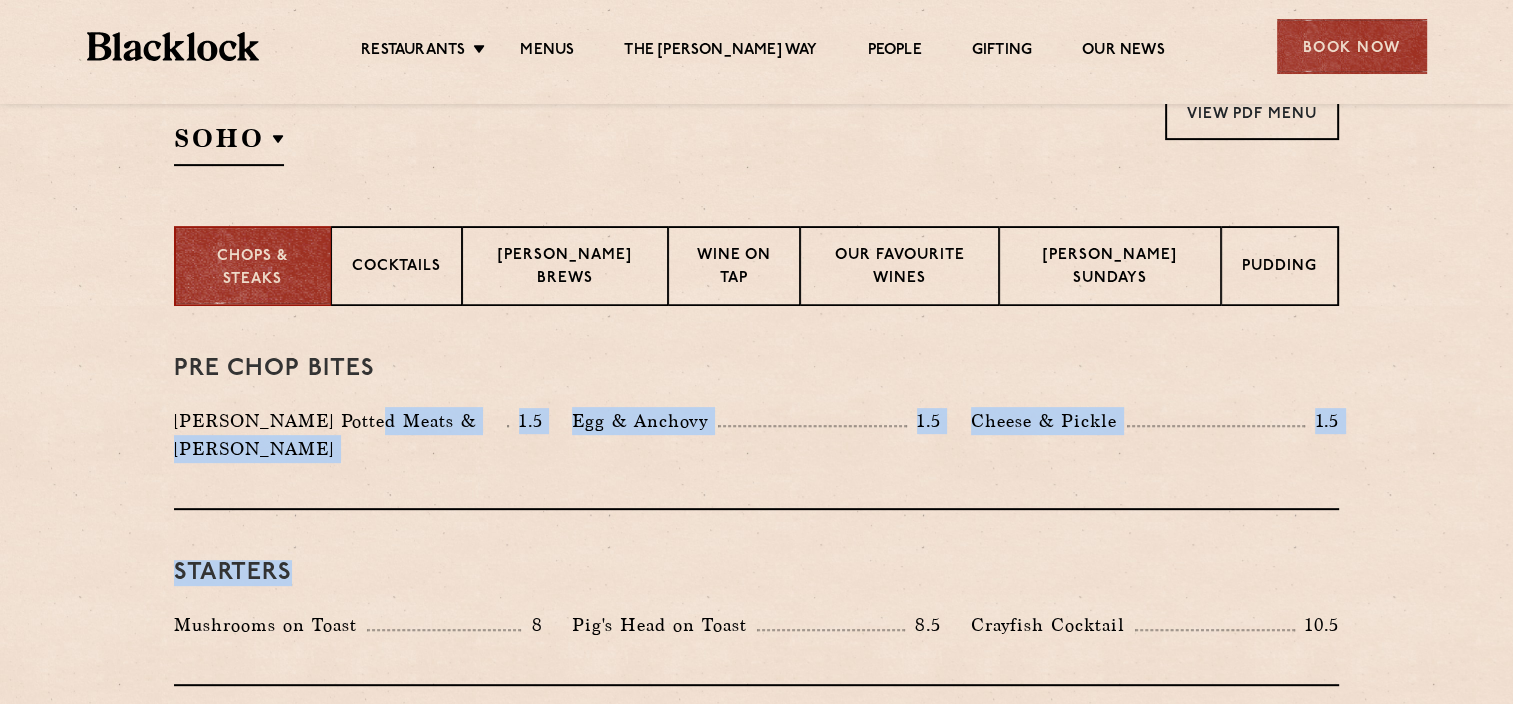 drag, startPoint x: 353, startPoint y: 403, endPoint x: 677, endPoint y: 520, distance: 344.47787 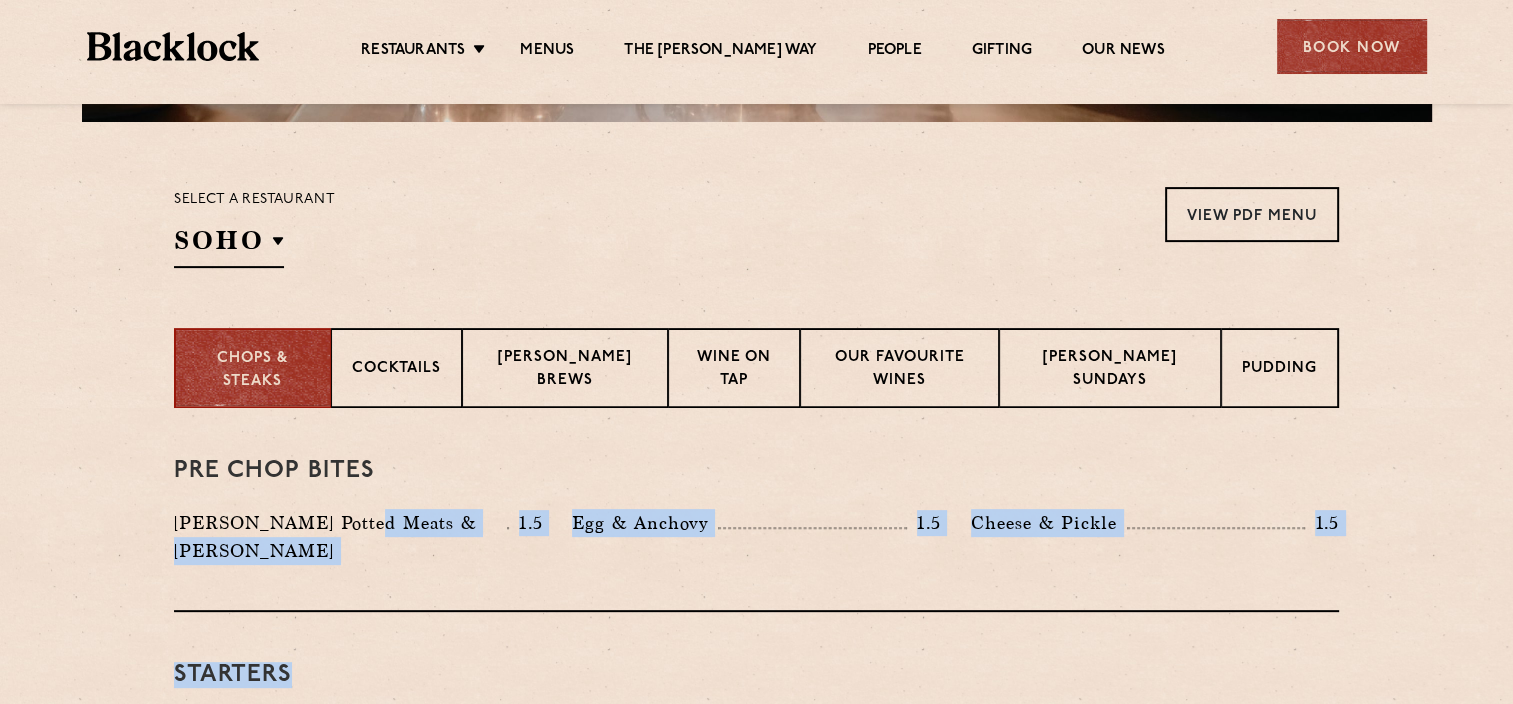 scroll, scrollTop: 600, scrollLeft: 0, axis: vertical 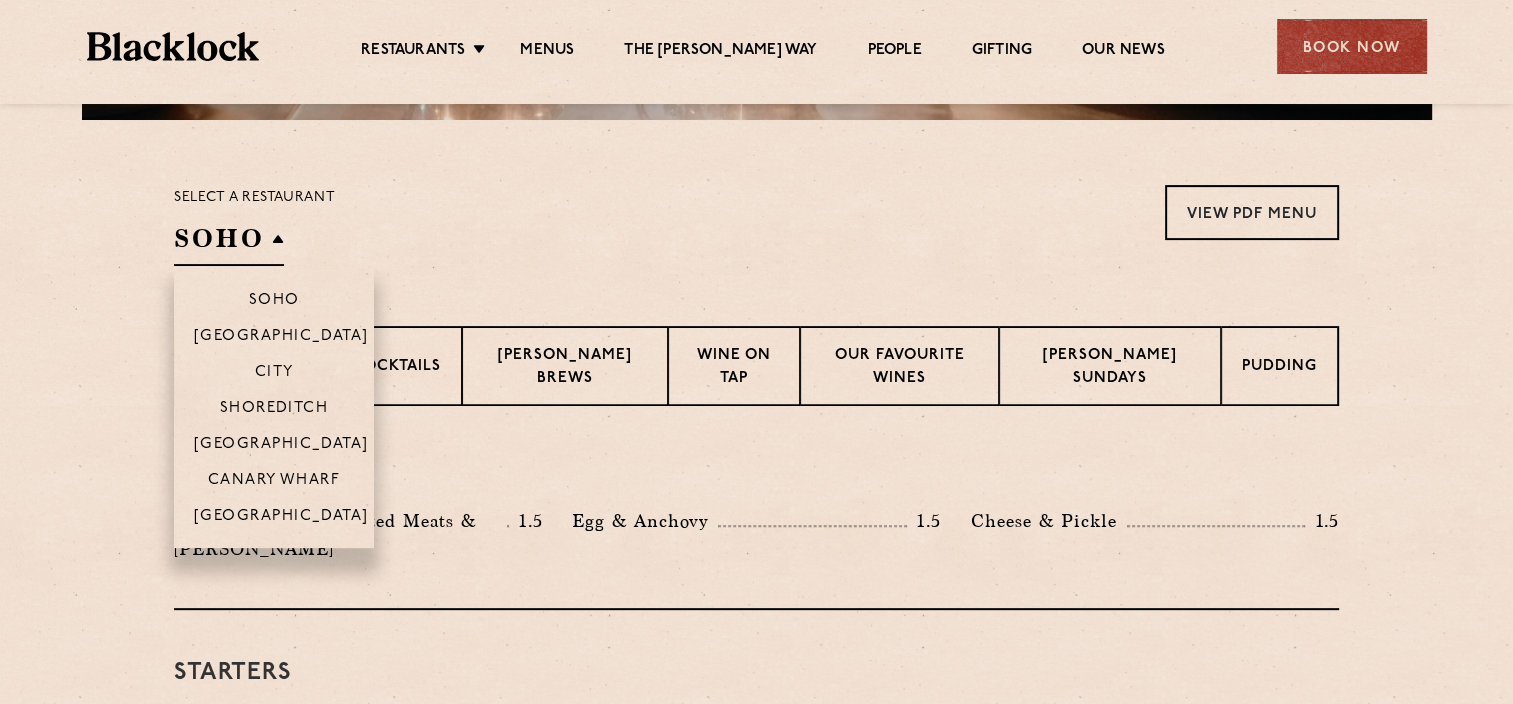 click on "SOHO" at bounding box center (229, 243) 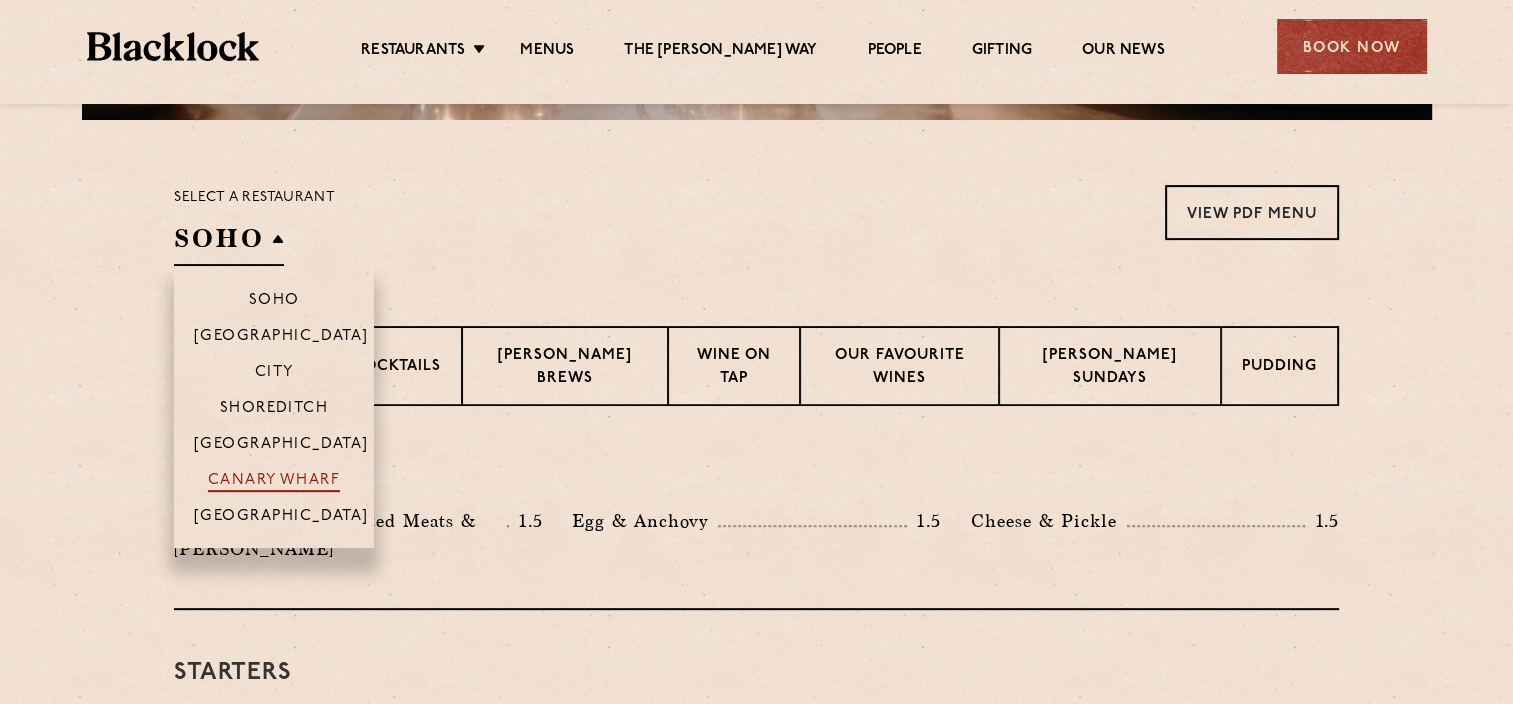 click on "Canary Wharf" at bounding box center [274, 482] 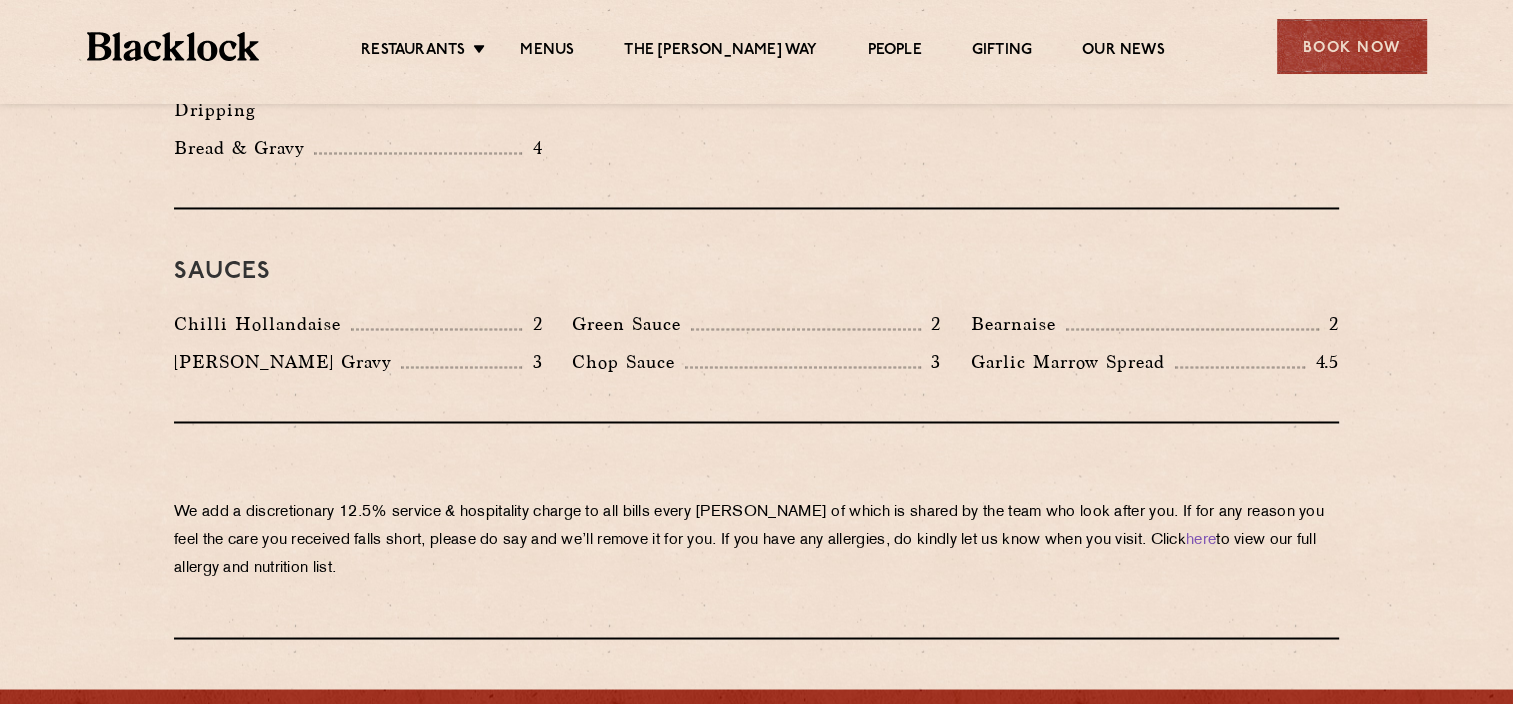 scroll, scrollTop: 3300, scrollLeft: 0, axis: vertical 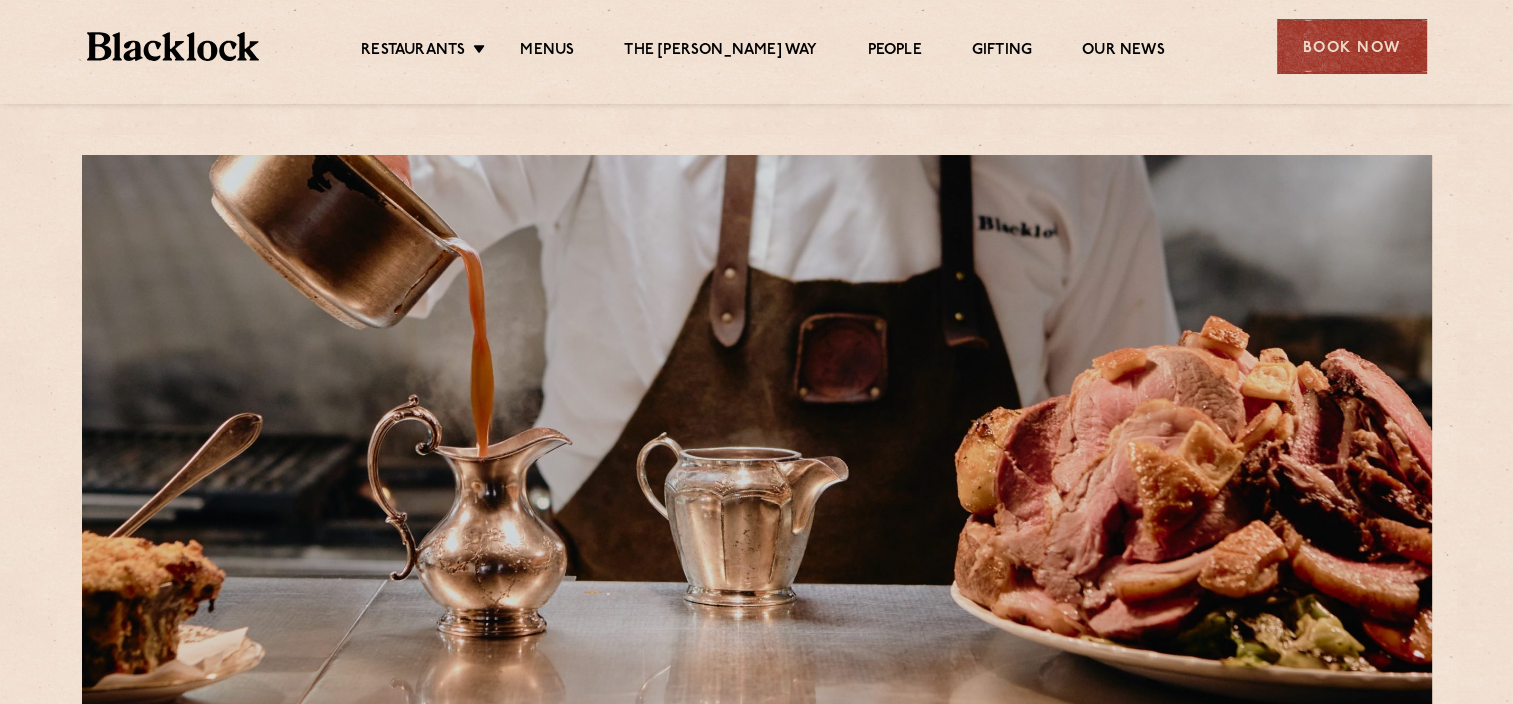 drag, startPoint x: 572, startPoint y: 412, endPoint x: 545, endPoint y: 475, distance: 68.54196 